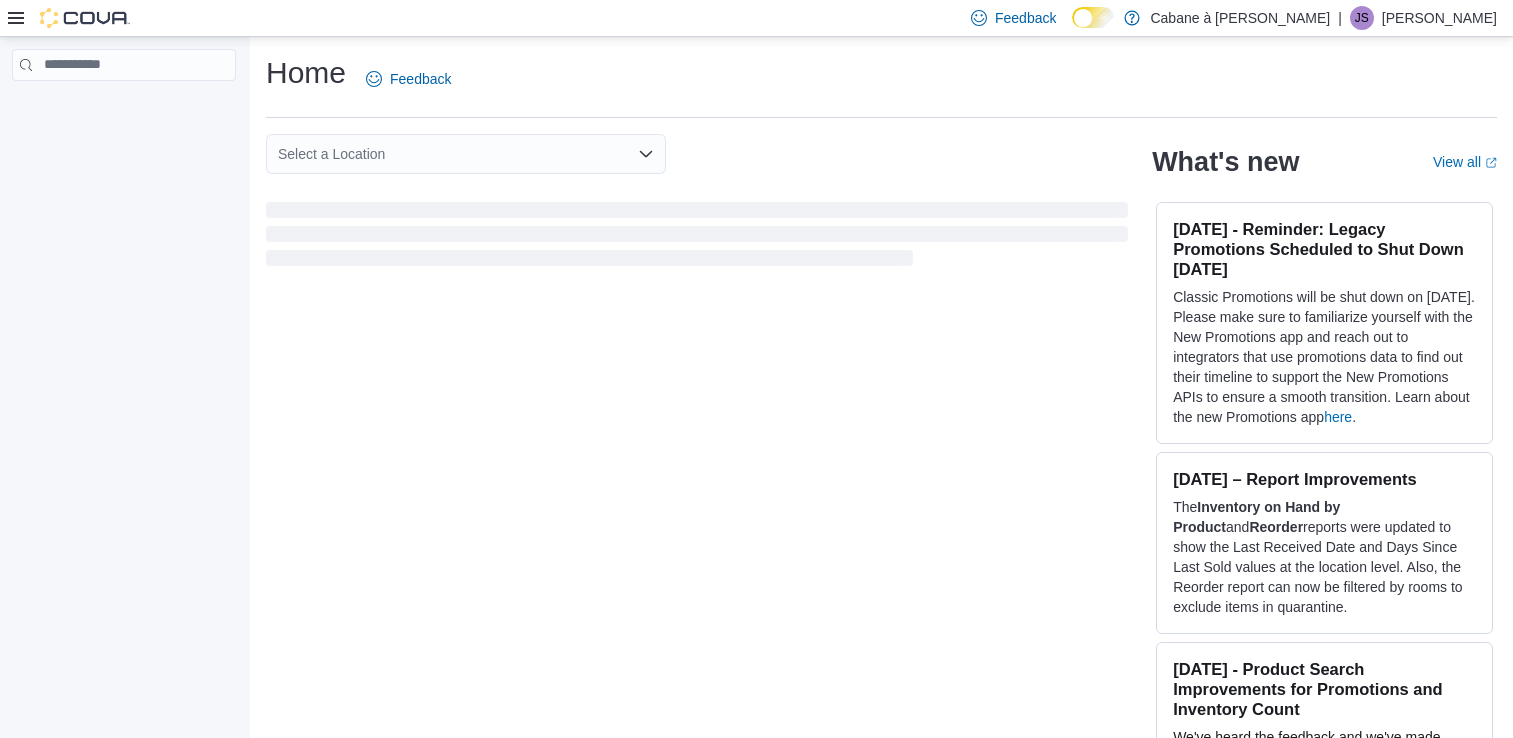 scroll, scrollTop: 0, scrollLeft: 0, axis: both 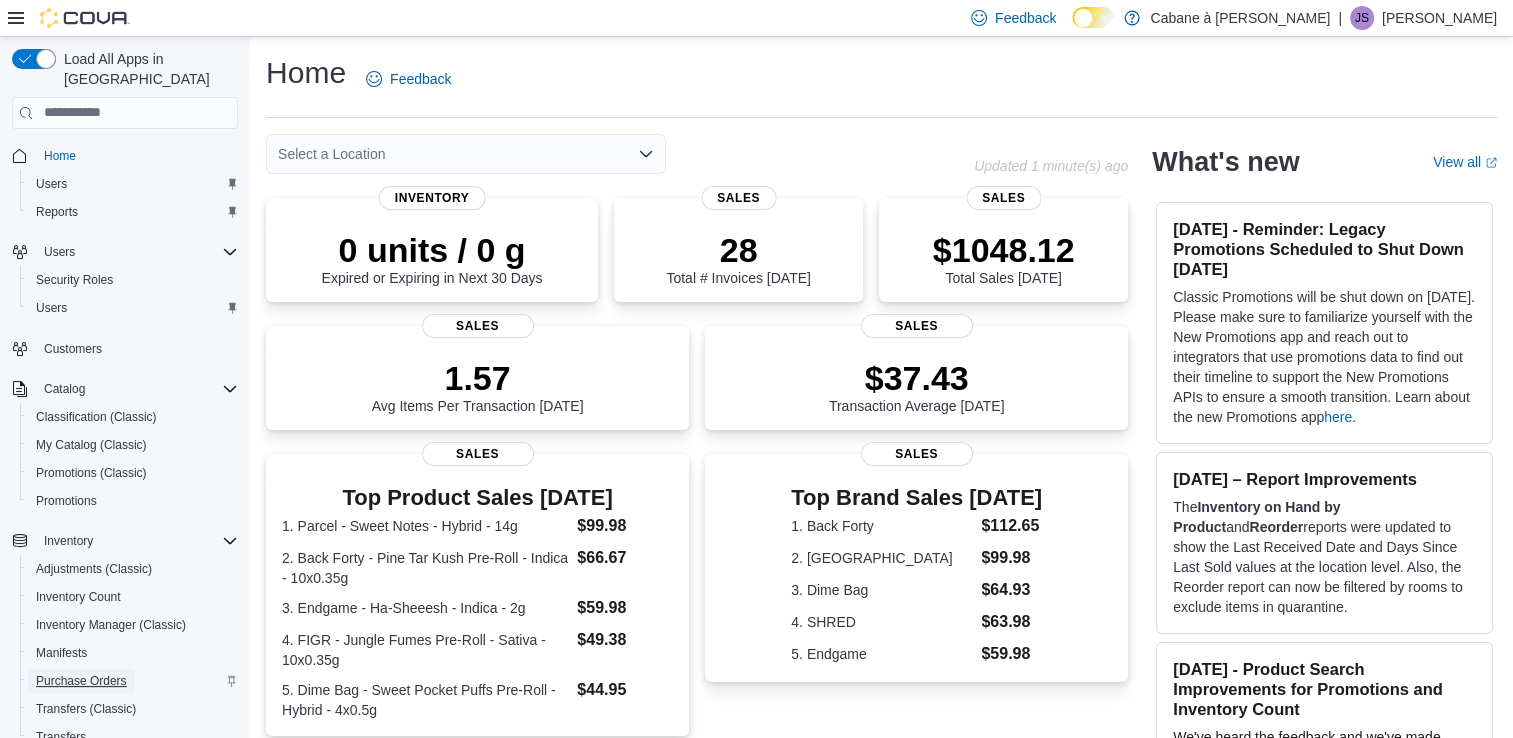 click on "Purchase Orders" at bounding box center (81, 681) 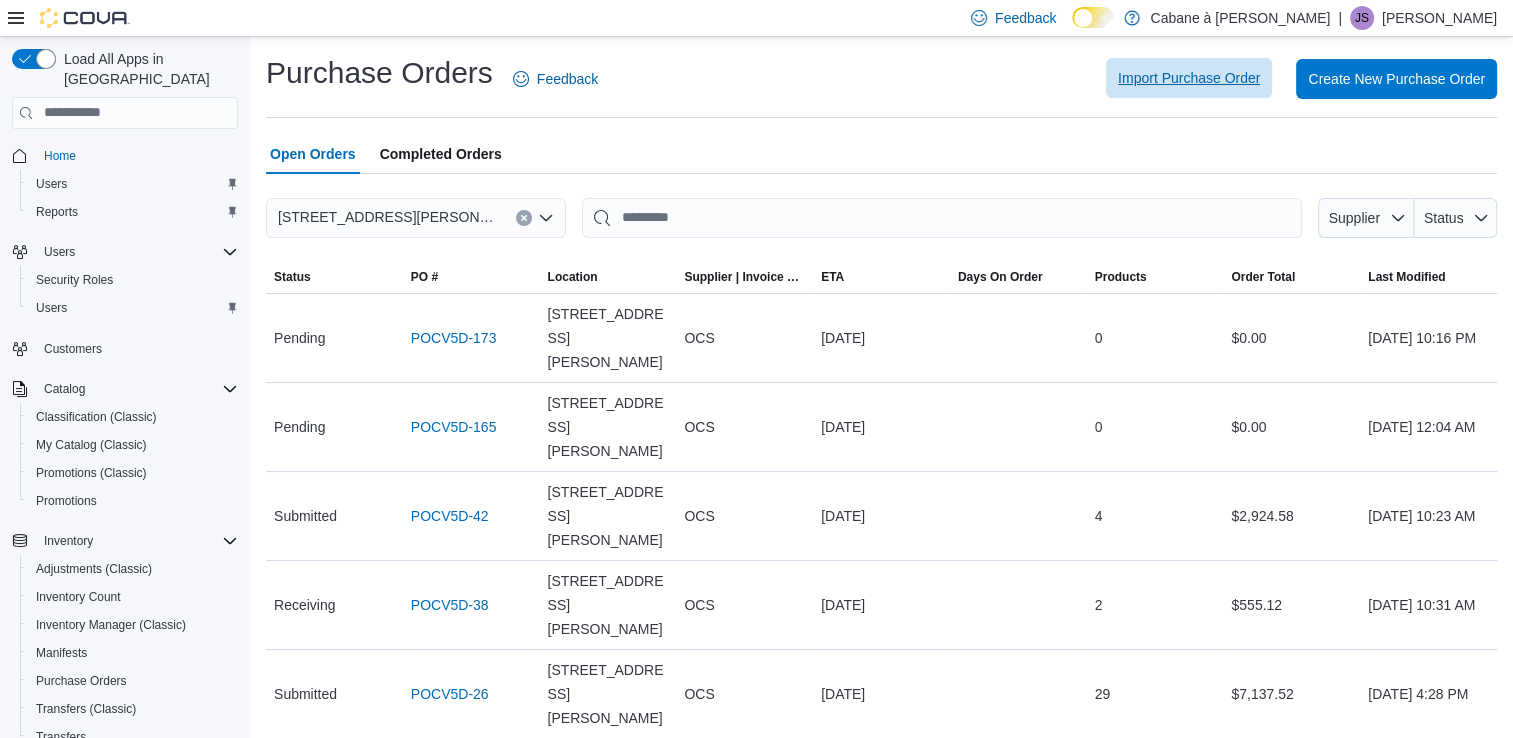 click on "Import Purchase Order" at bounding box center (1189, 78) 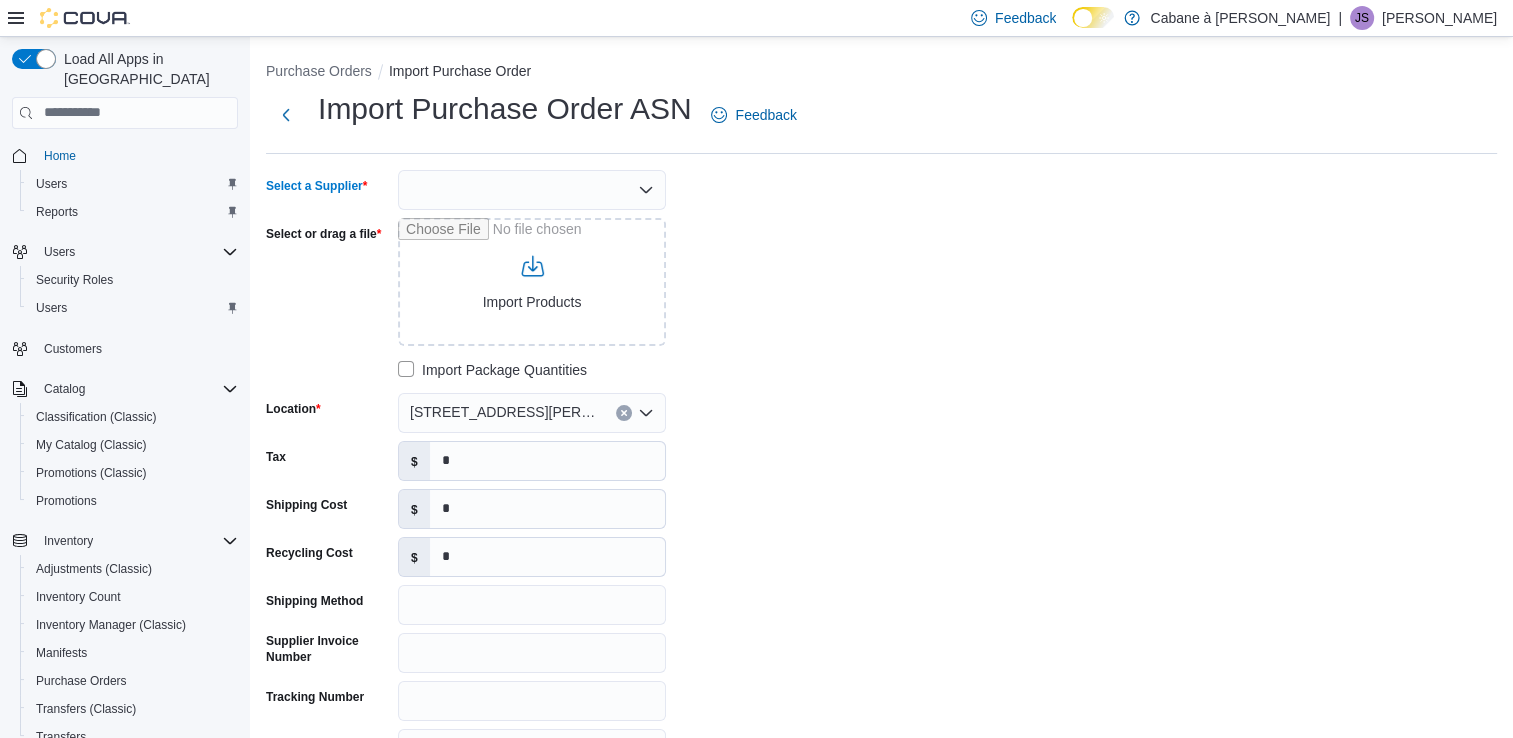 click 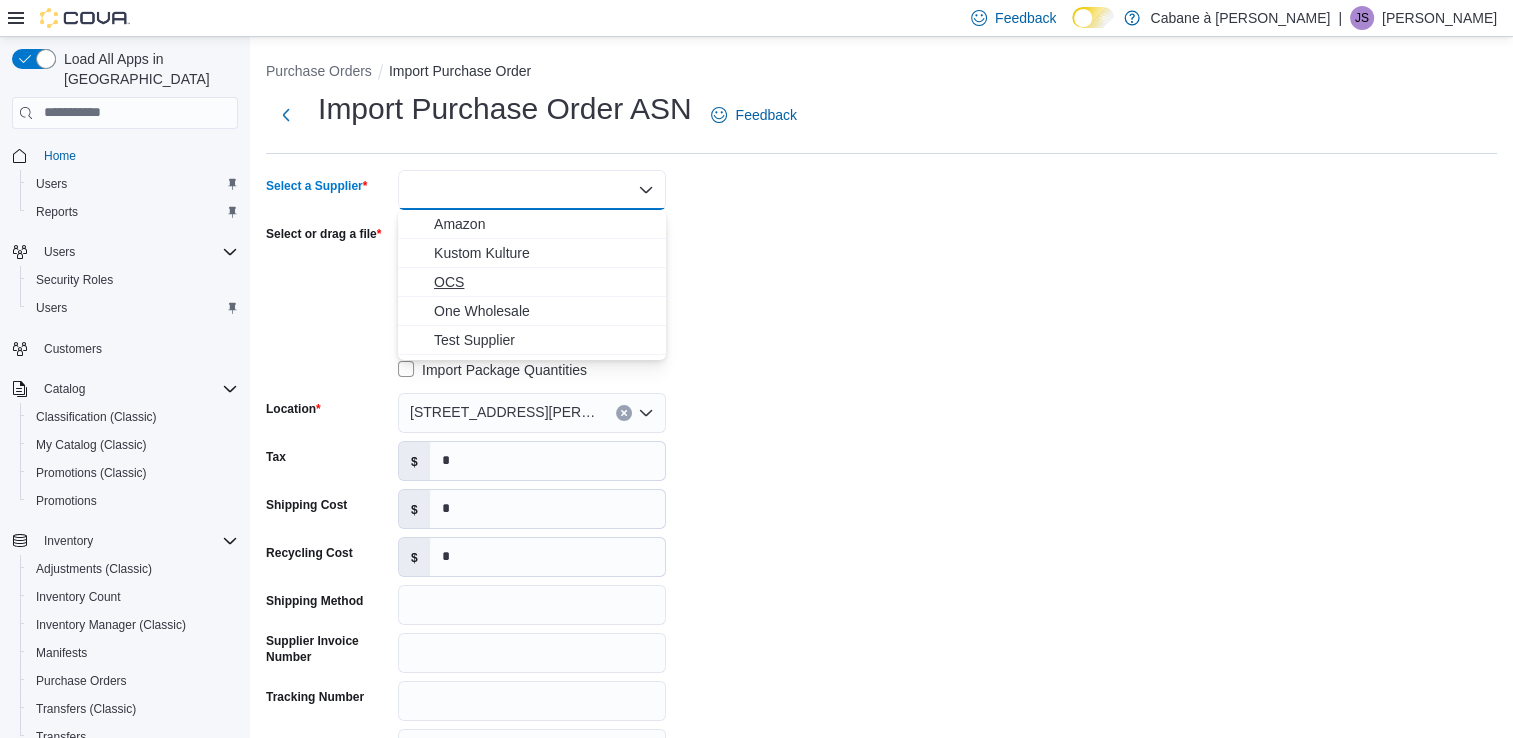 click on "OCS" at bounding box center (544, 282) 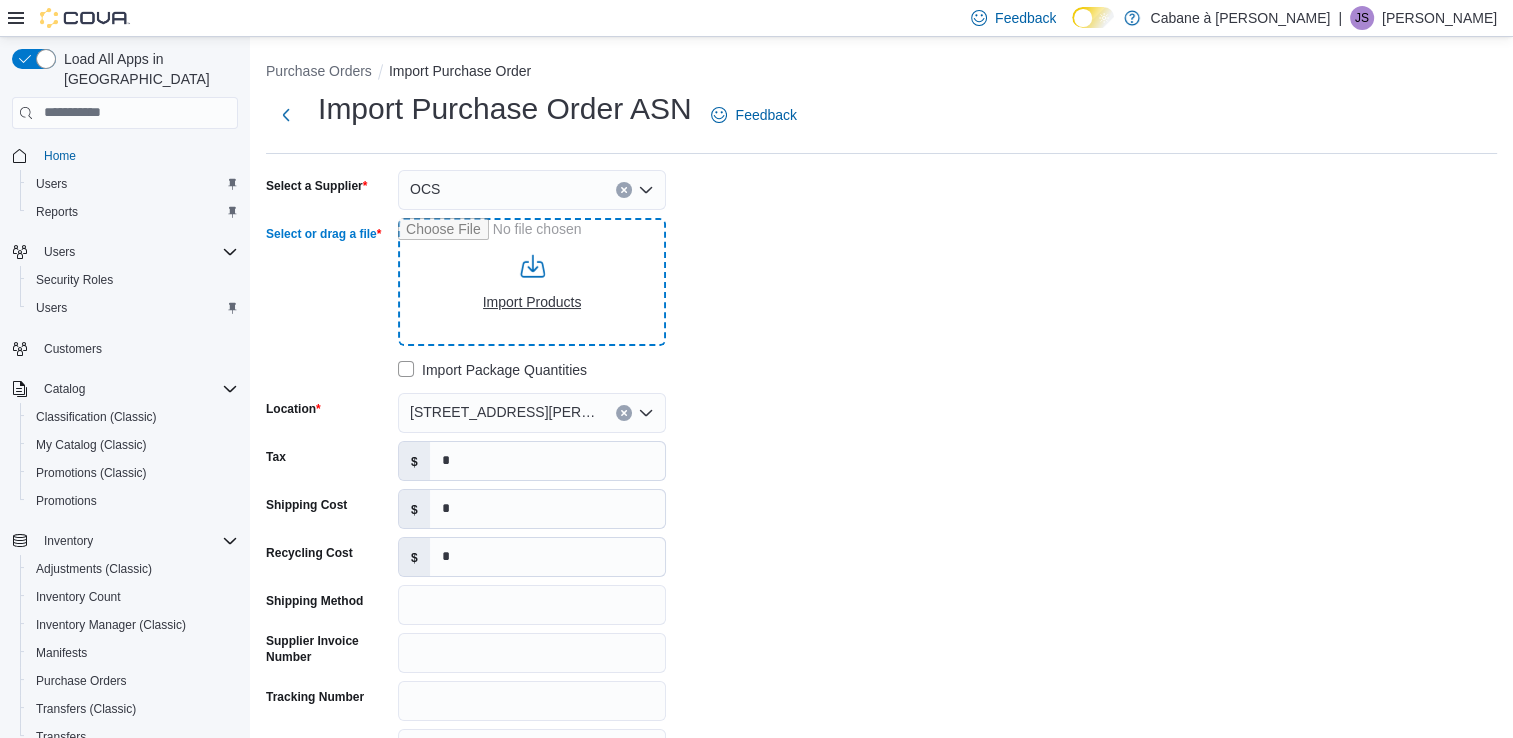 click on "Select or drag a file" at bounding box center (532, 282) 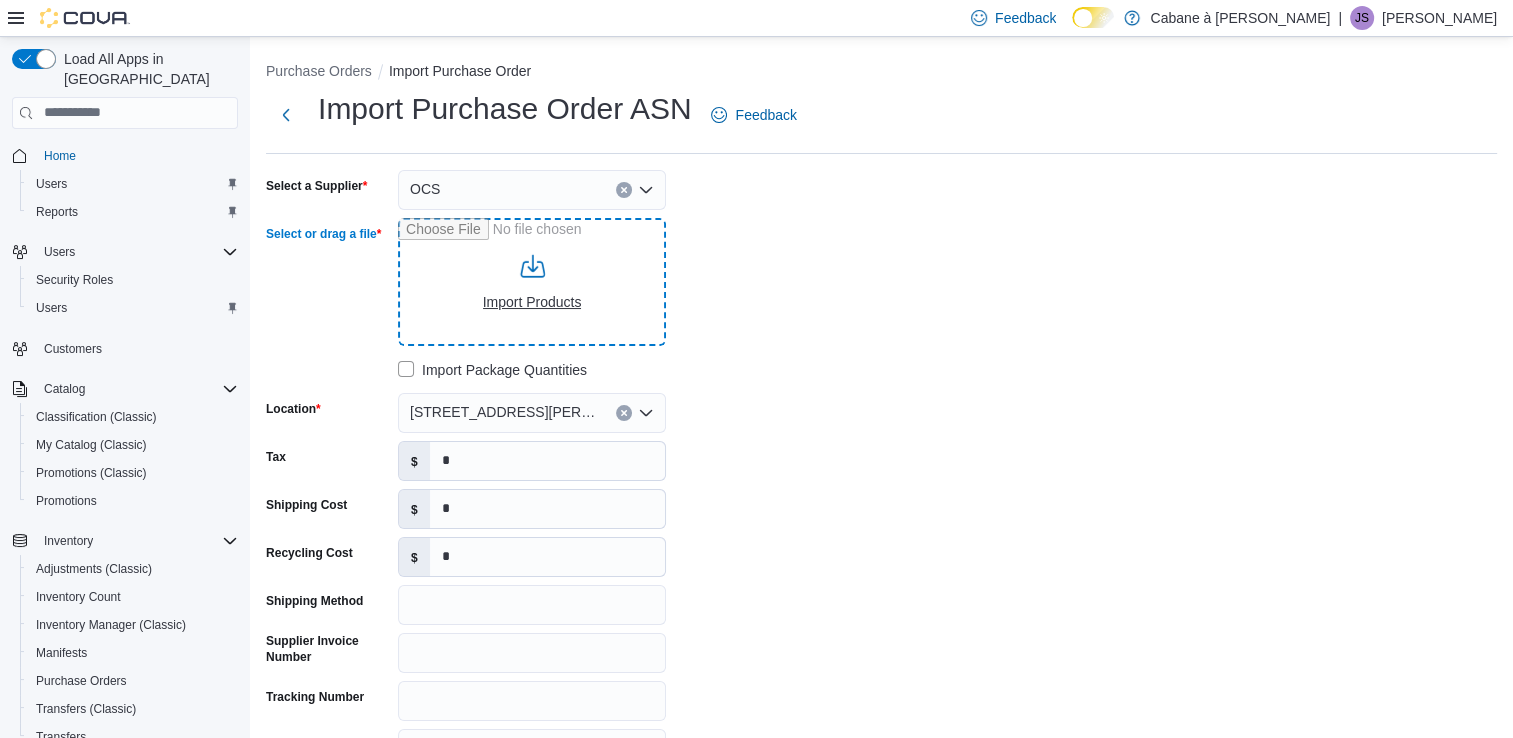type on "**********" 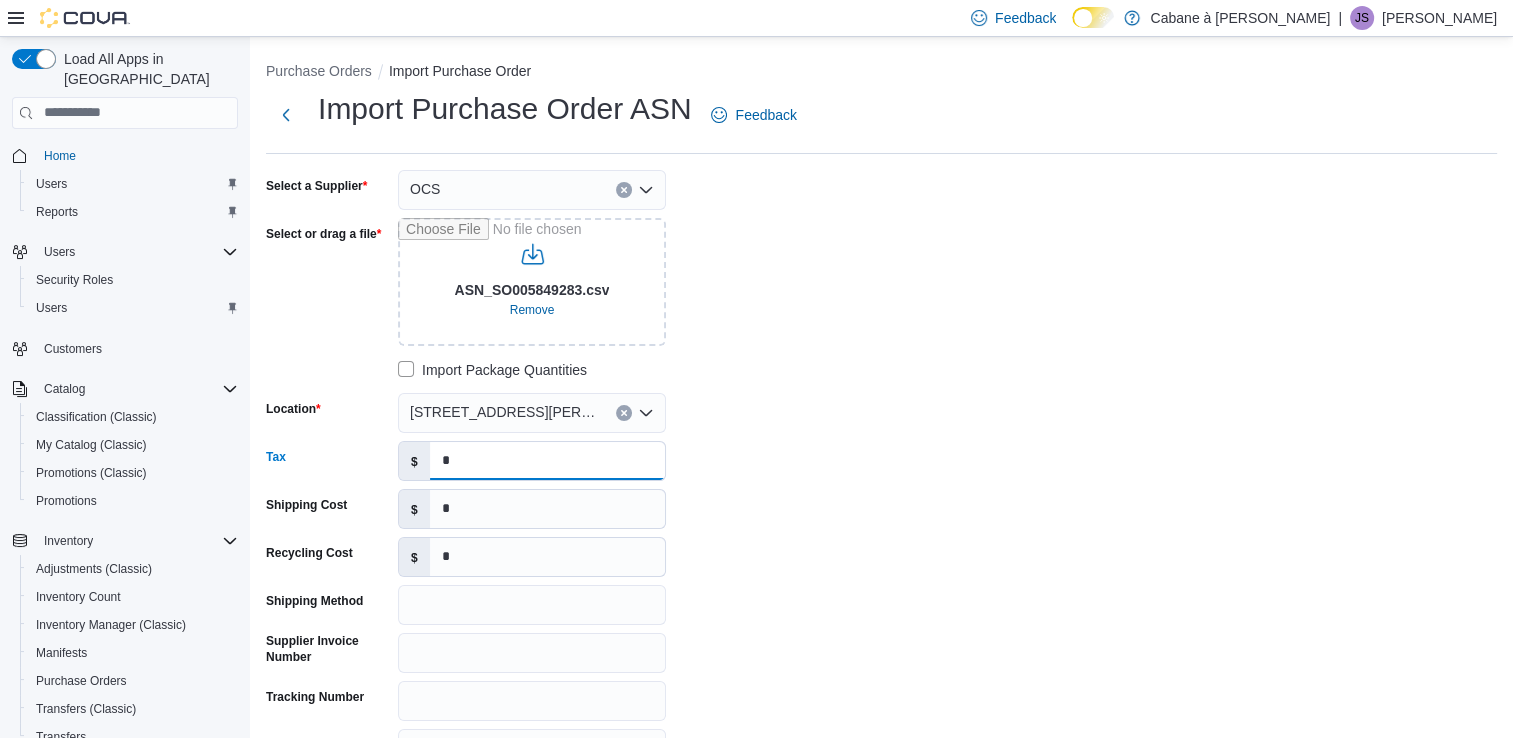 click on "*" at bounding box center (547, 461) 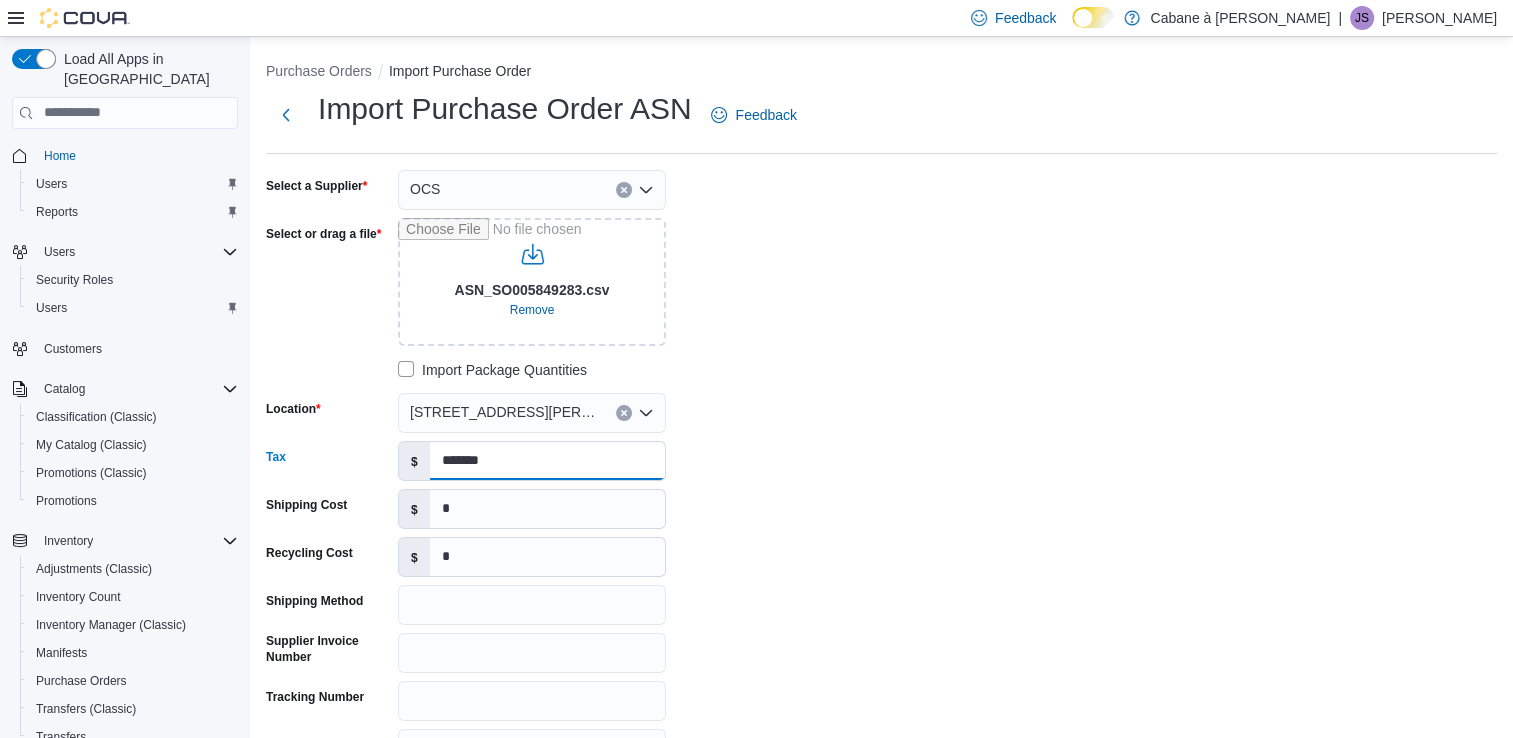type on "*******" 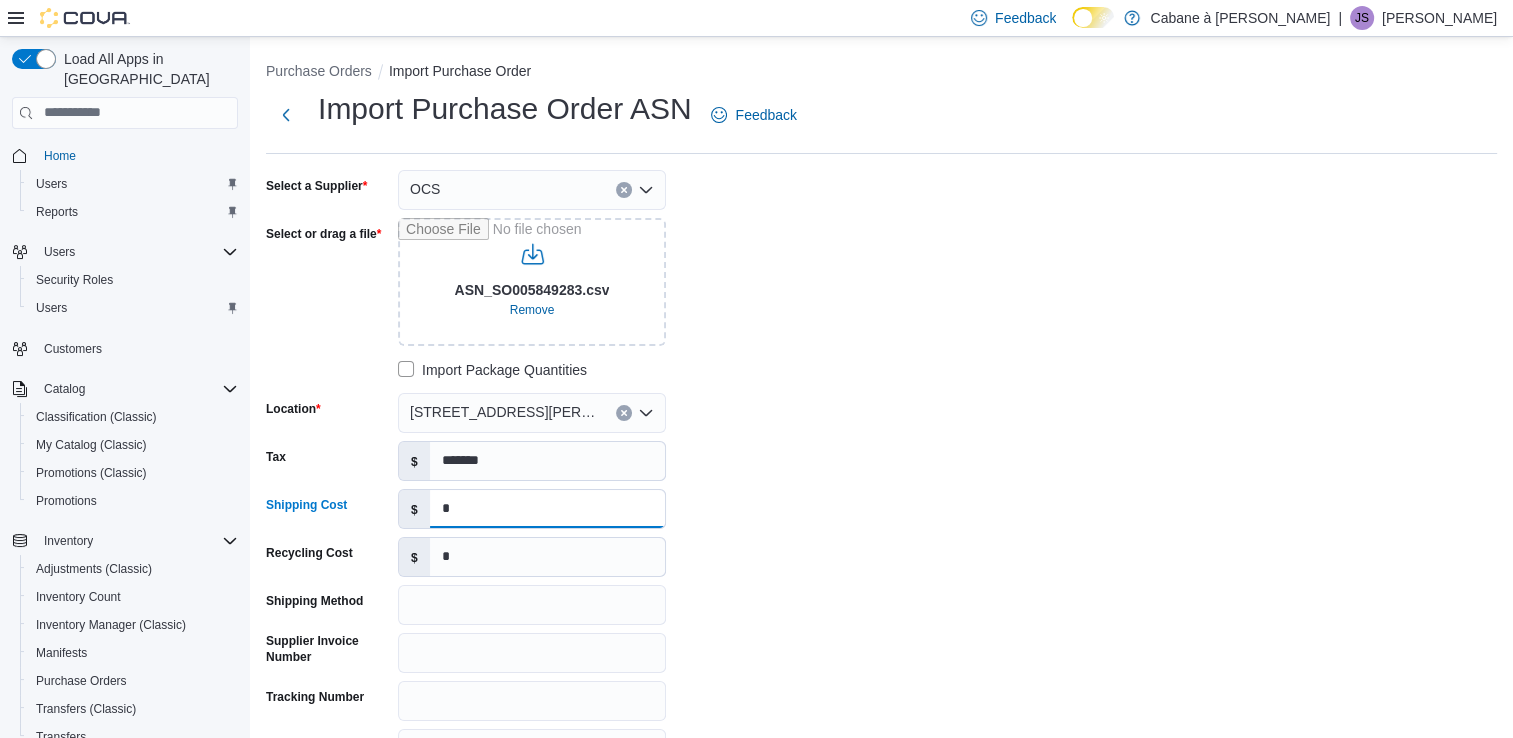 click on "*" at bounding box center [547, 509] 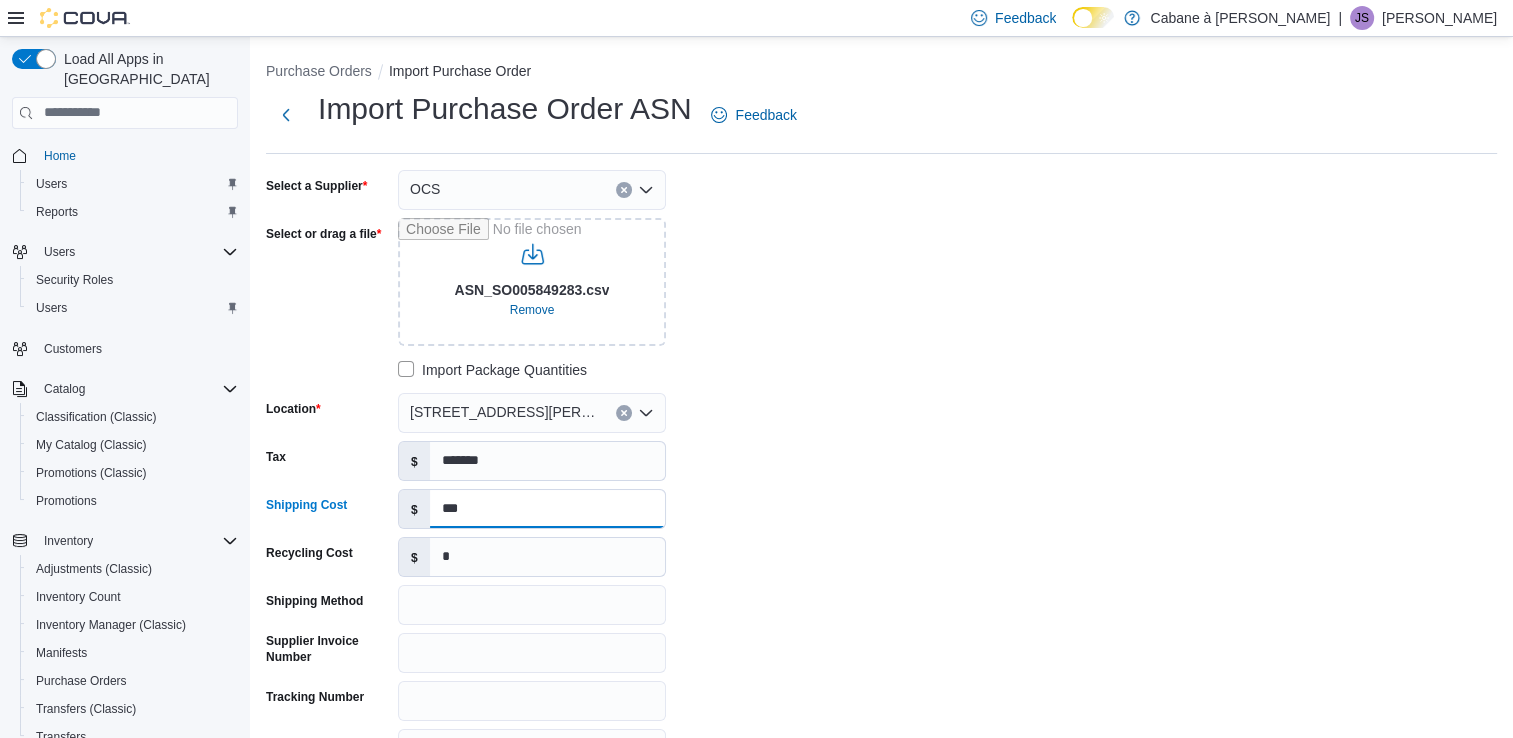 type on "***" 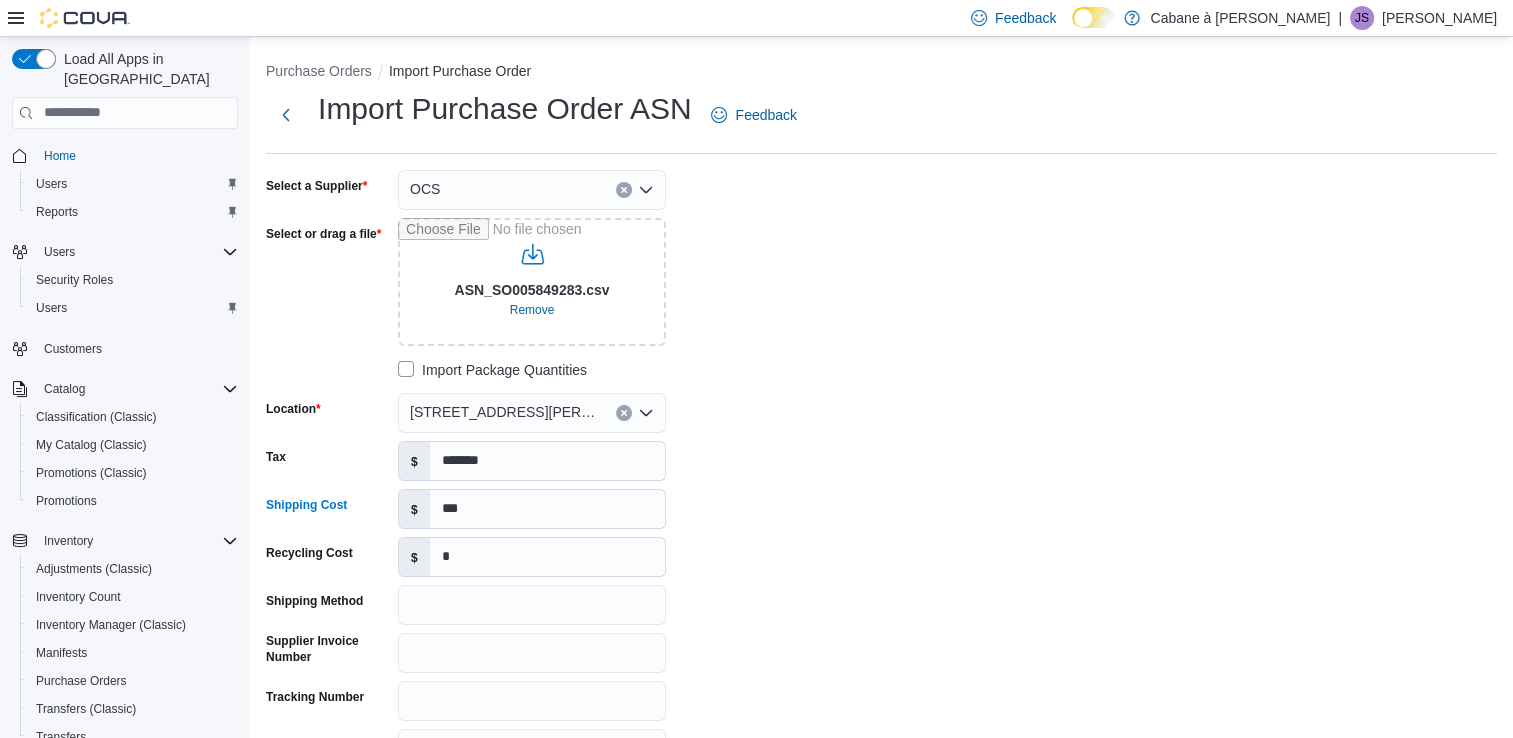 click on "**********" at bounding box center (881, 469) 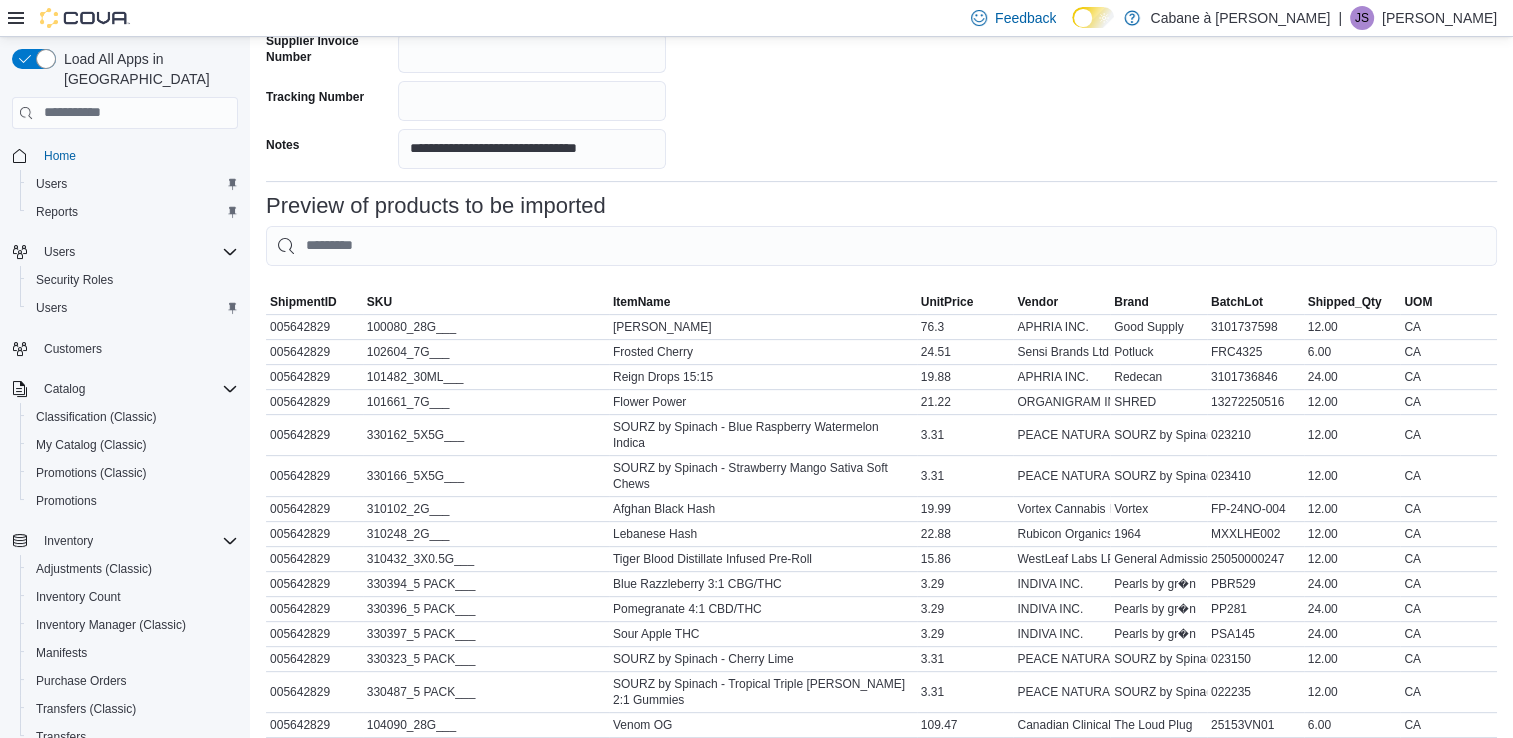 scroll, scrollTop: 941, scrollLeft: 0, axis: vertical 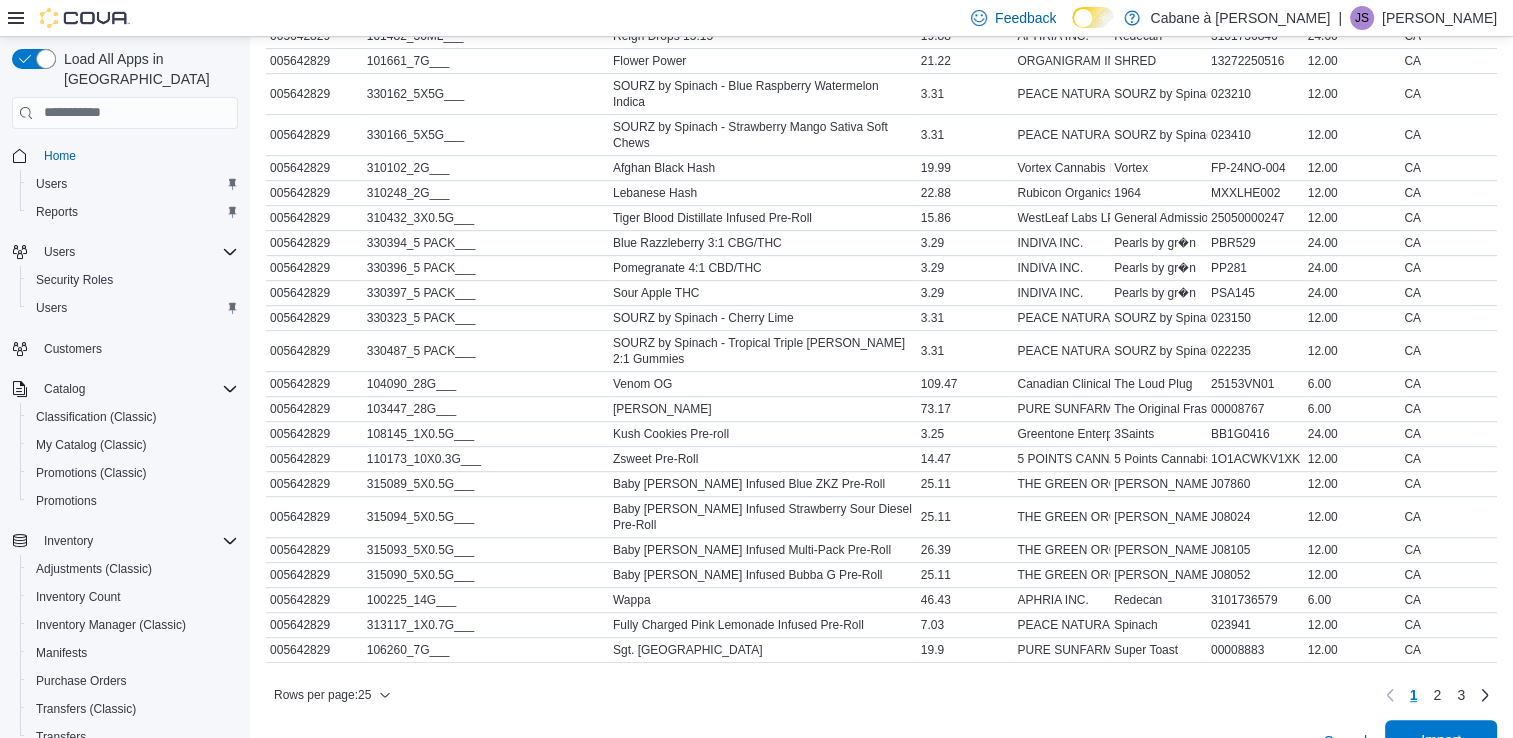 click on "Import" at bounding box center [1441, 740] 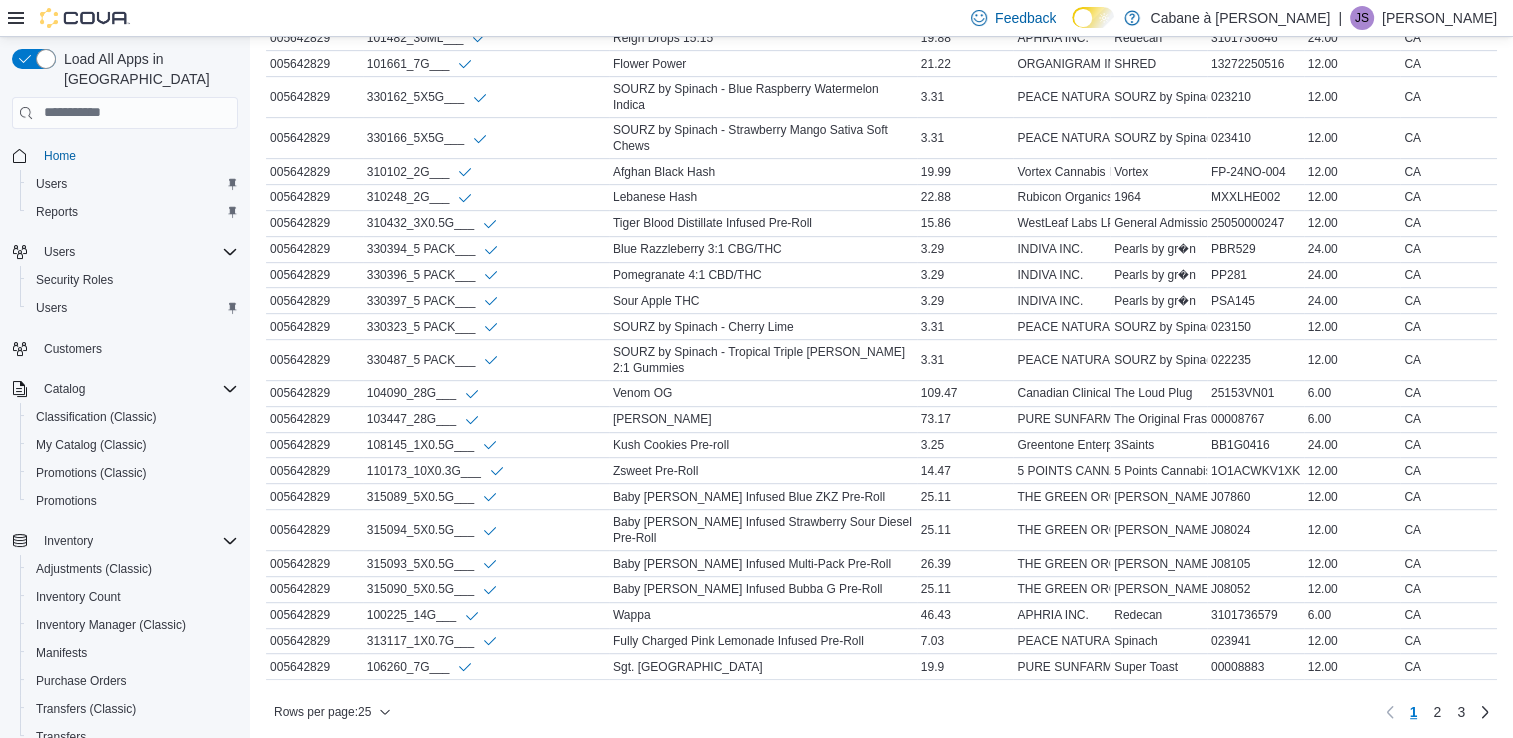 scroll, scrollTop: 962, scrollLeft: 0, axis: vertical 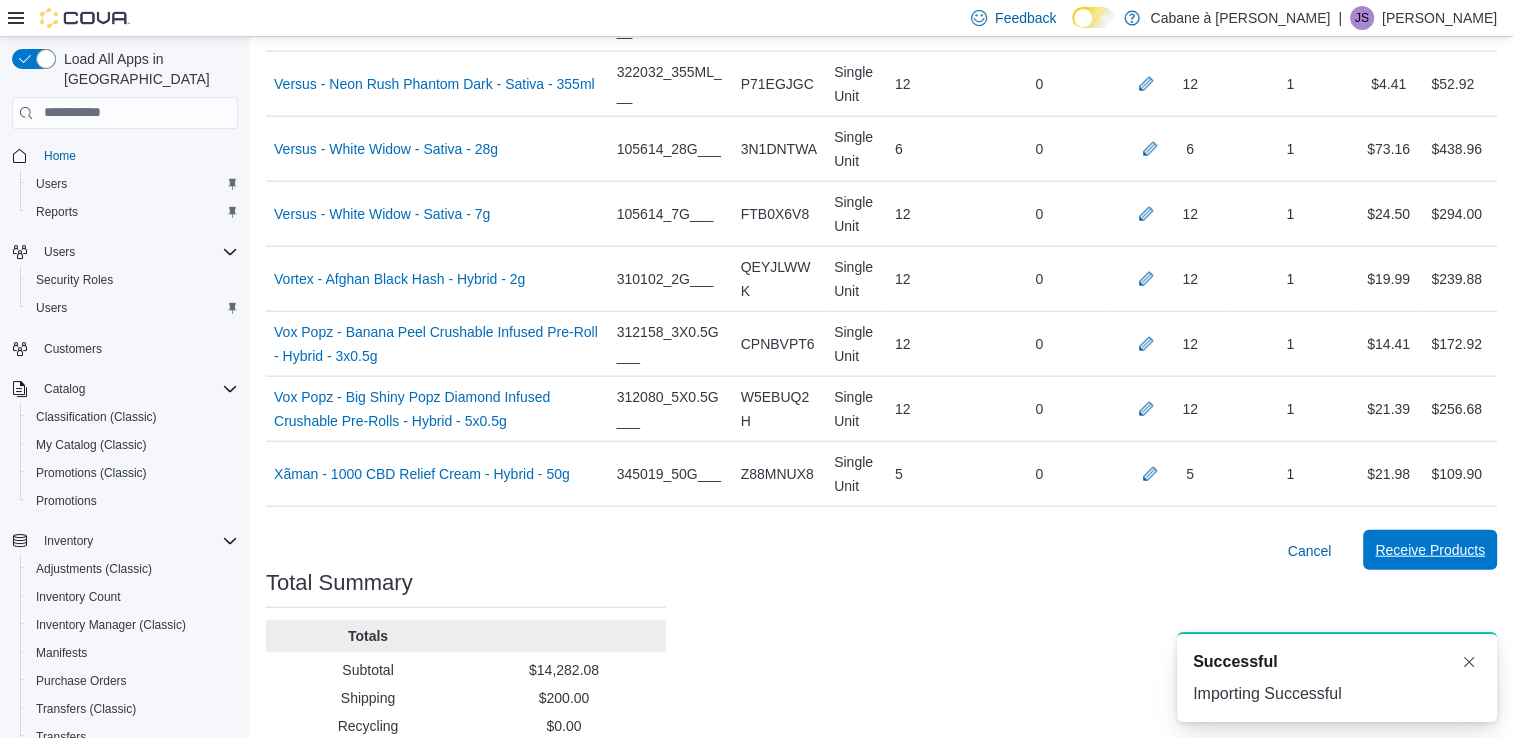 click on "Receive Products" at bounding box center (1430, 550) 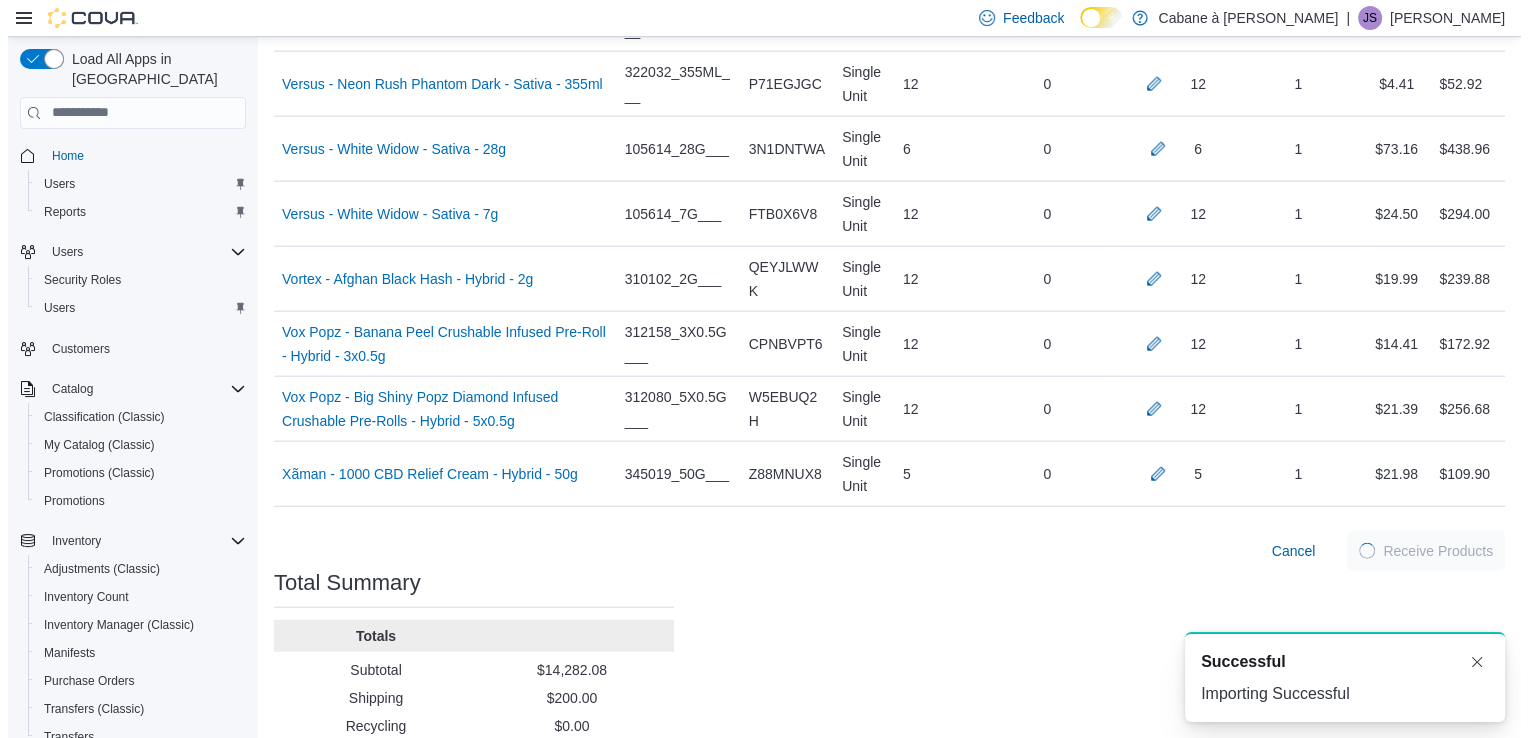 scroll, scrollTop: 0, scrollLeft: 0, axis: both 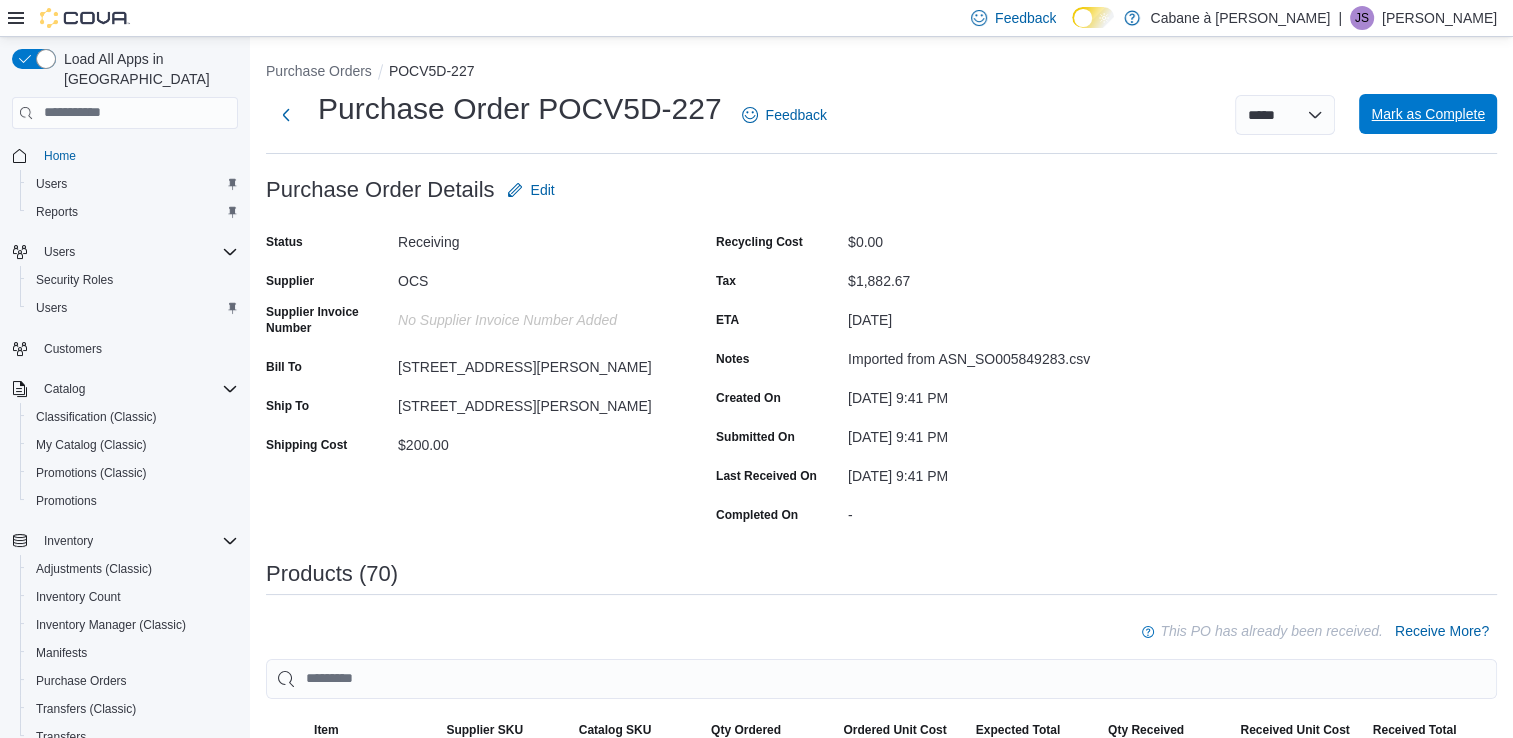 click on "Mark as Complete" at bounding box center (1428, 114) 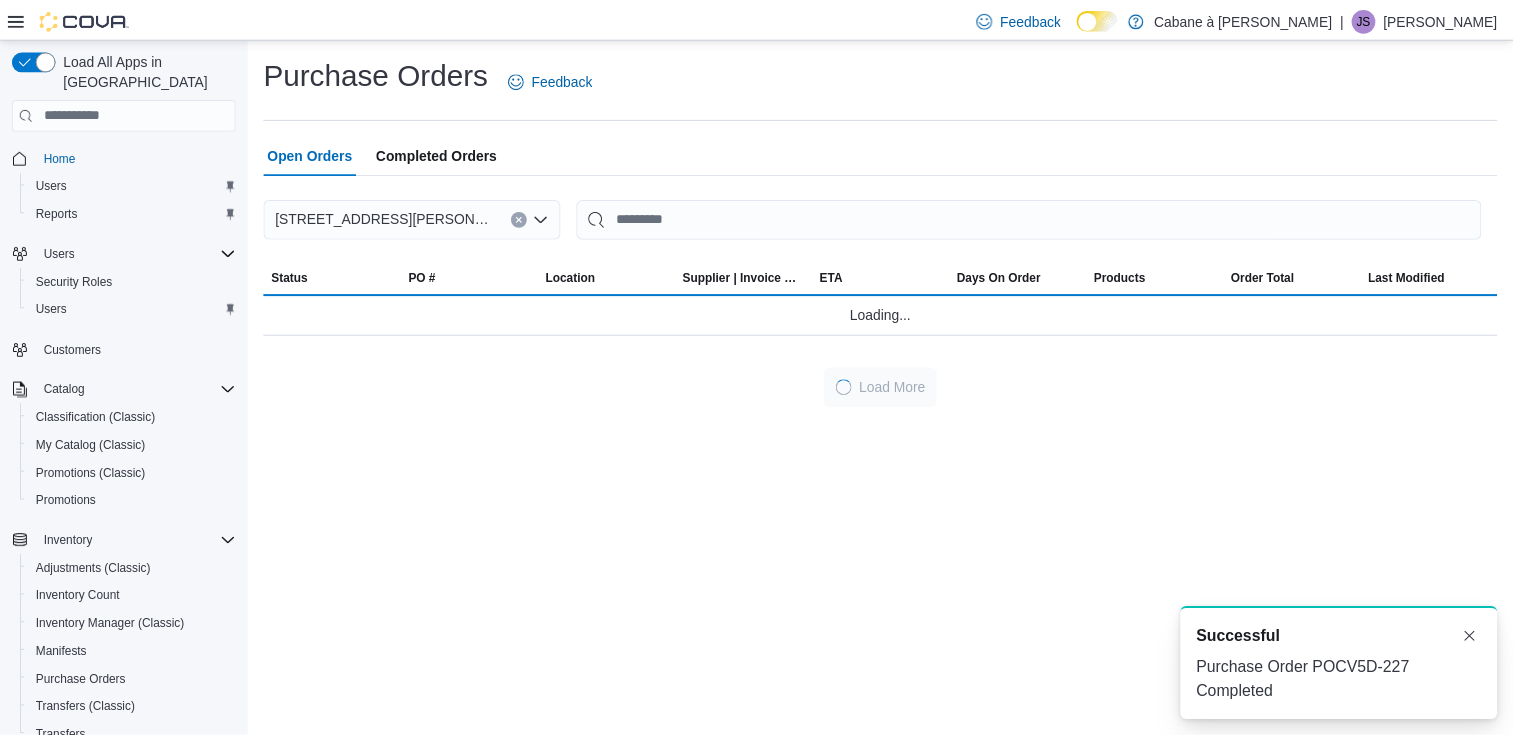 scroll, scrollTop: 0, scrollLeft: 0, axis: both 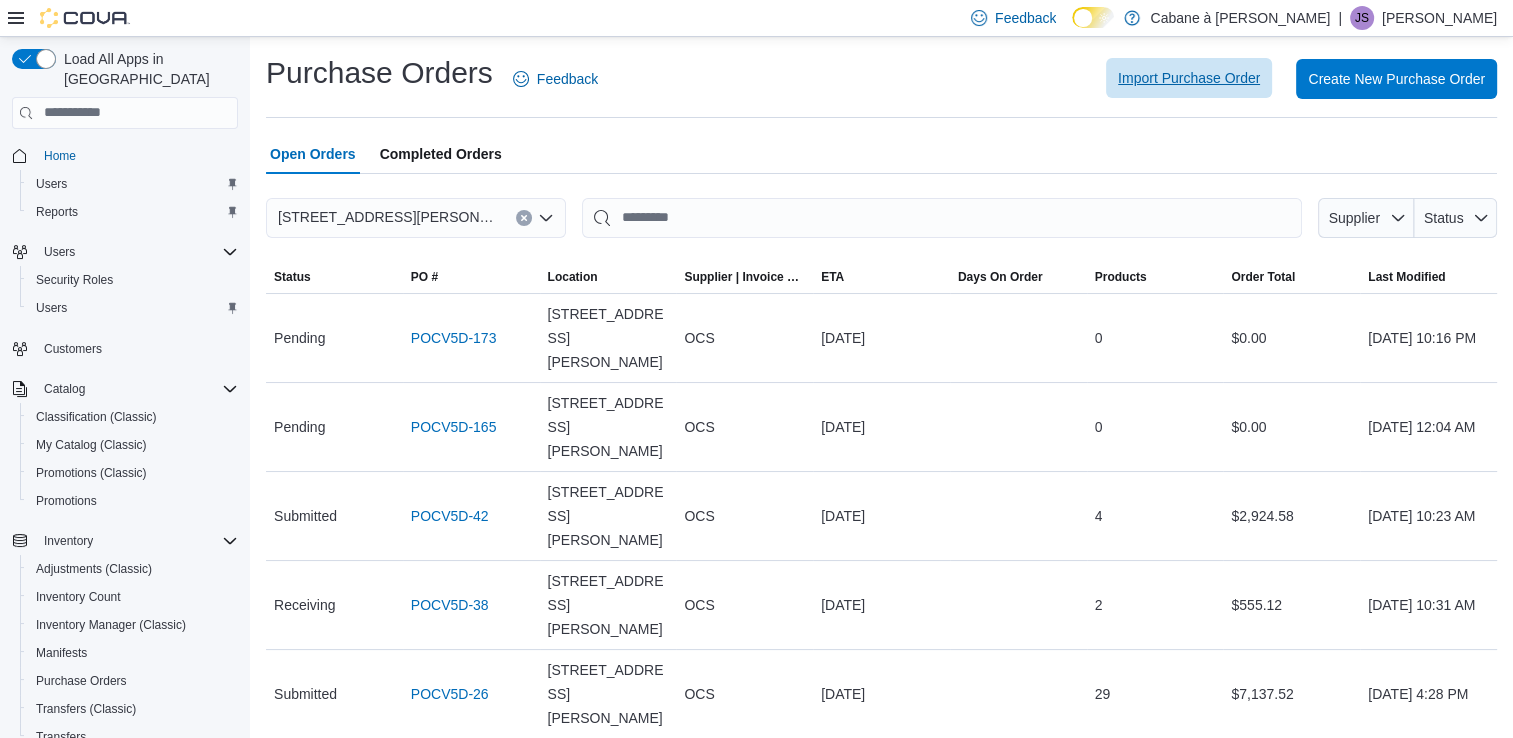click on "Import Purchase Order" at bounding box center [1189, 78] 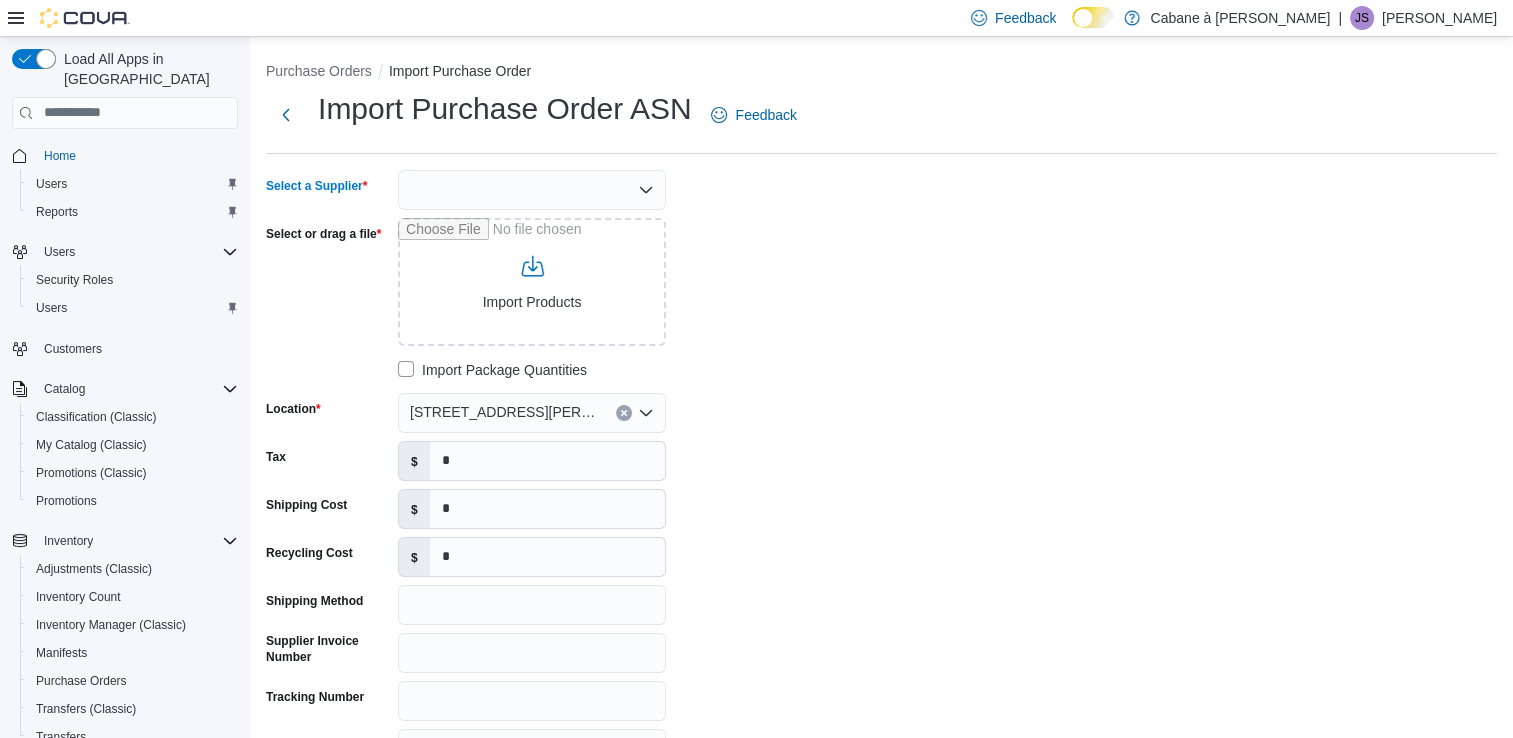click 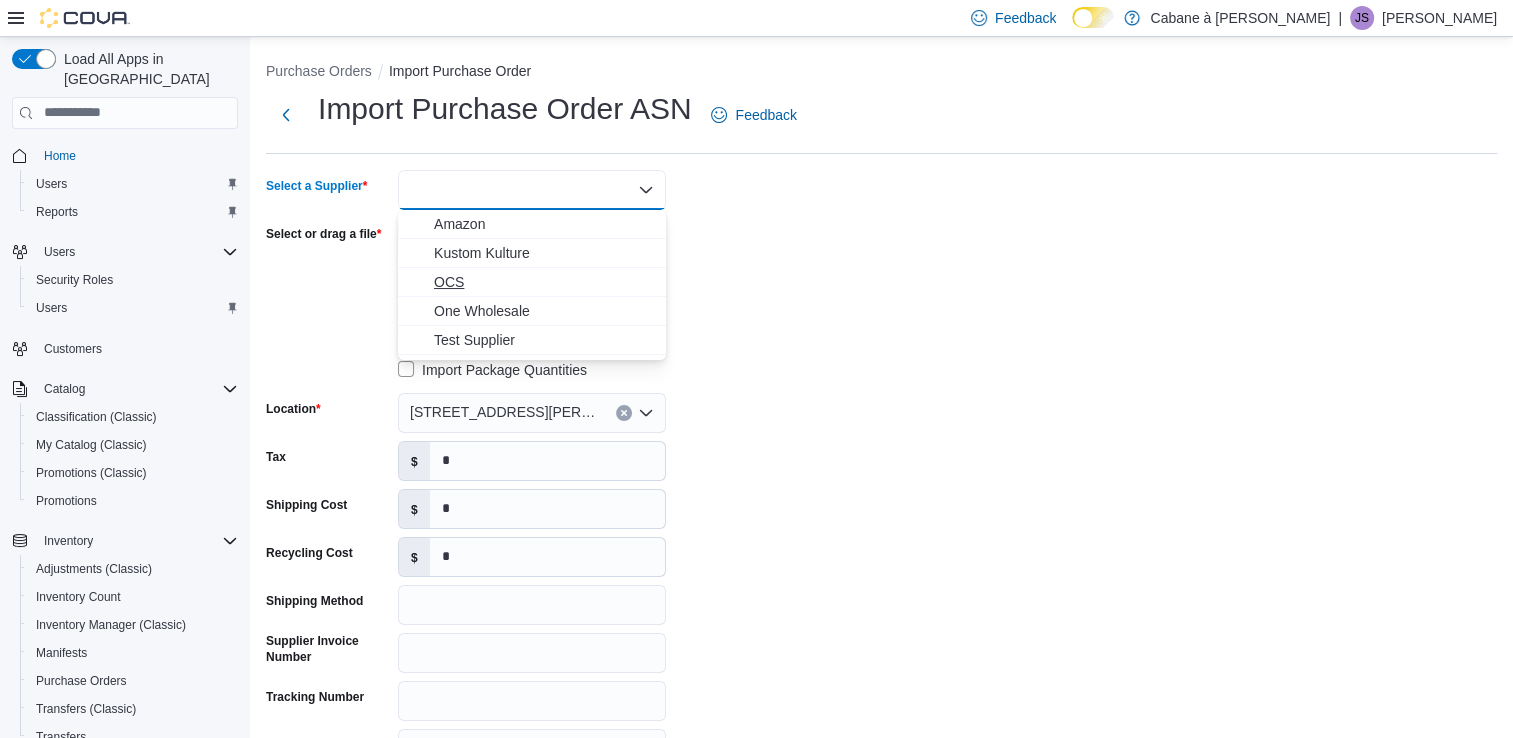 click on "OCS" at bounding box center (544, 282) 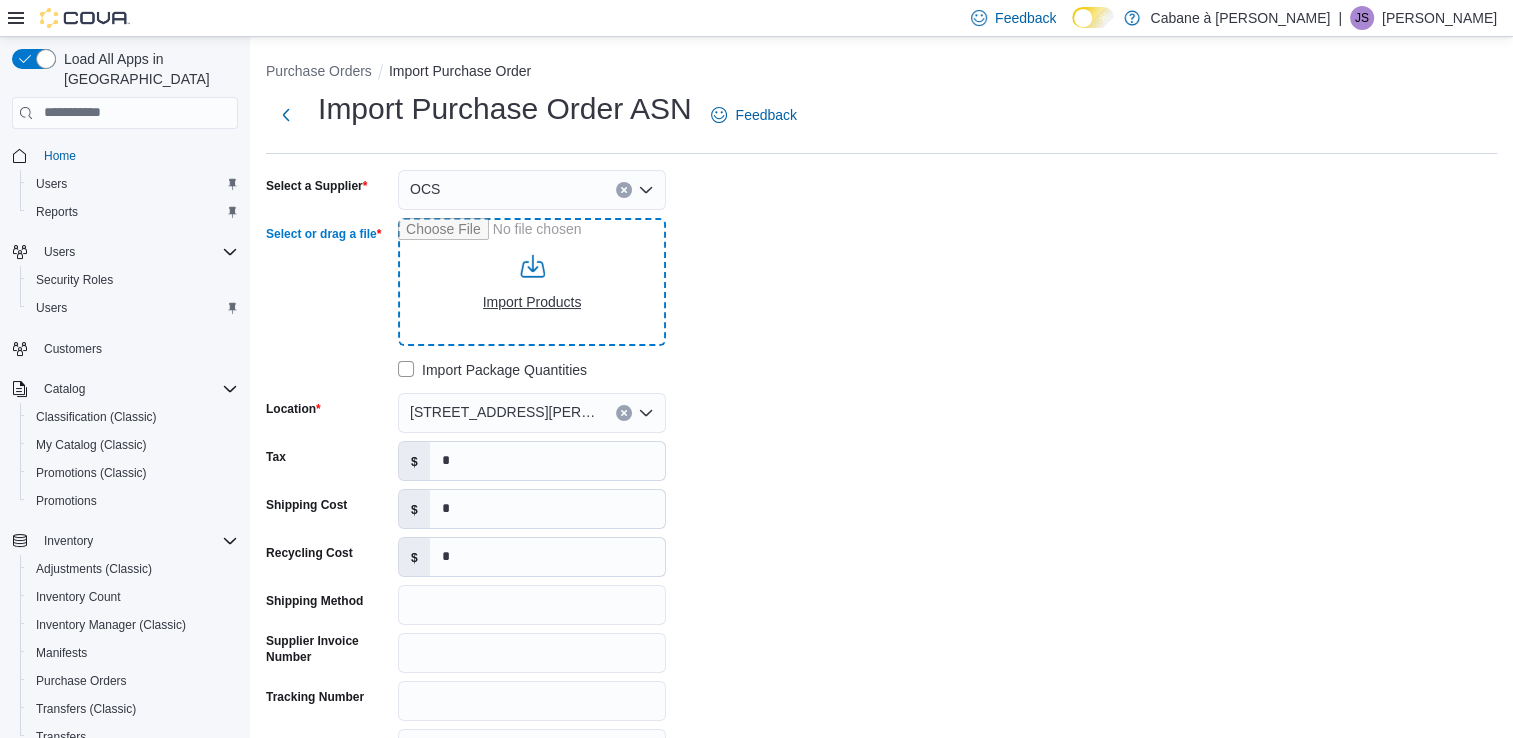 click on "Select or drag a file" at bounding box center [532, 282] 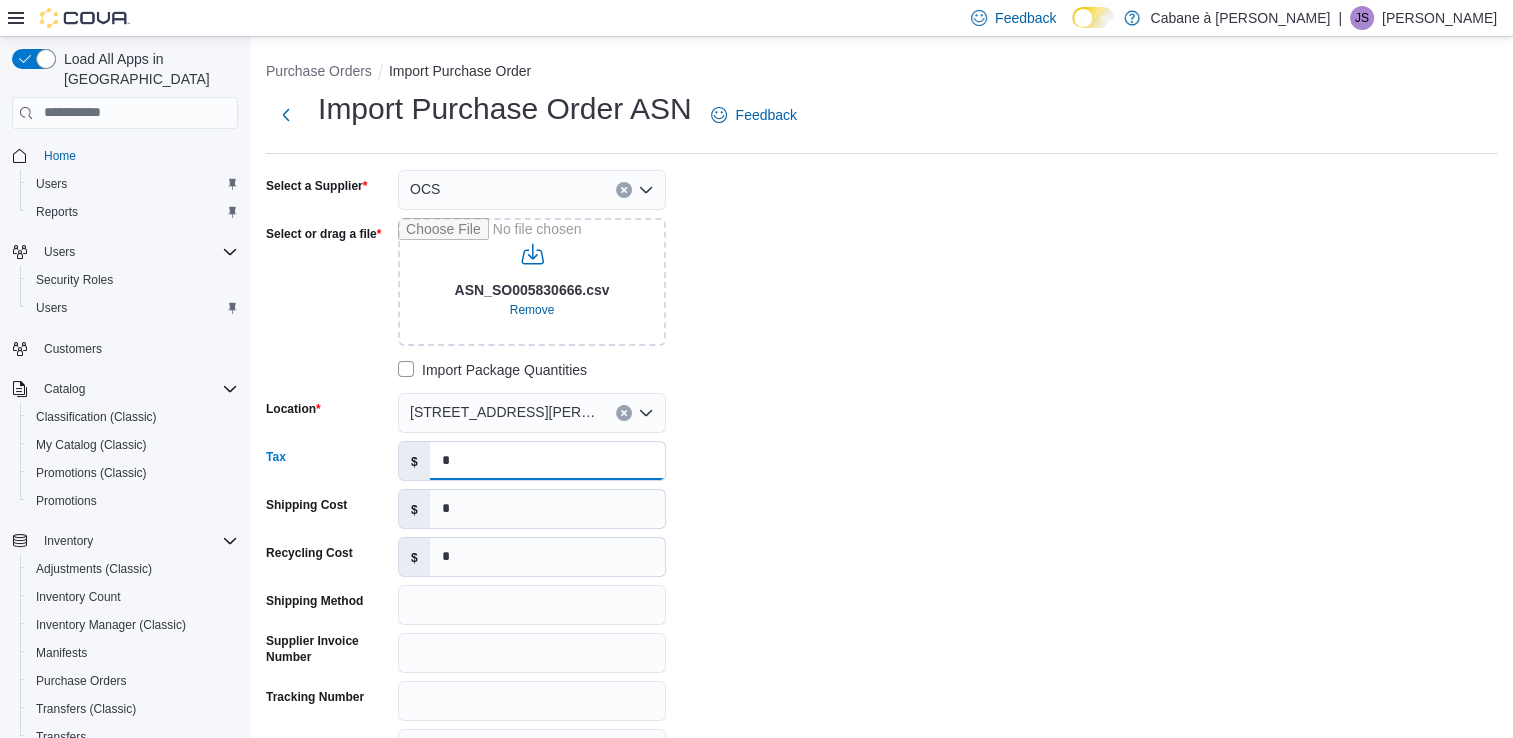click on "*" at bounding box center [547, 461] 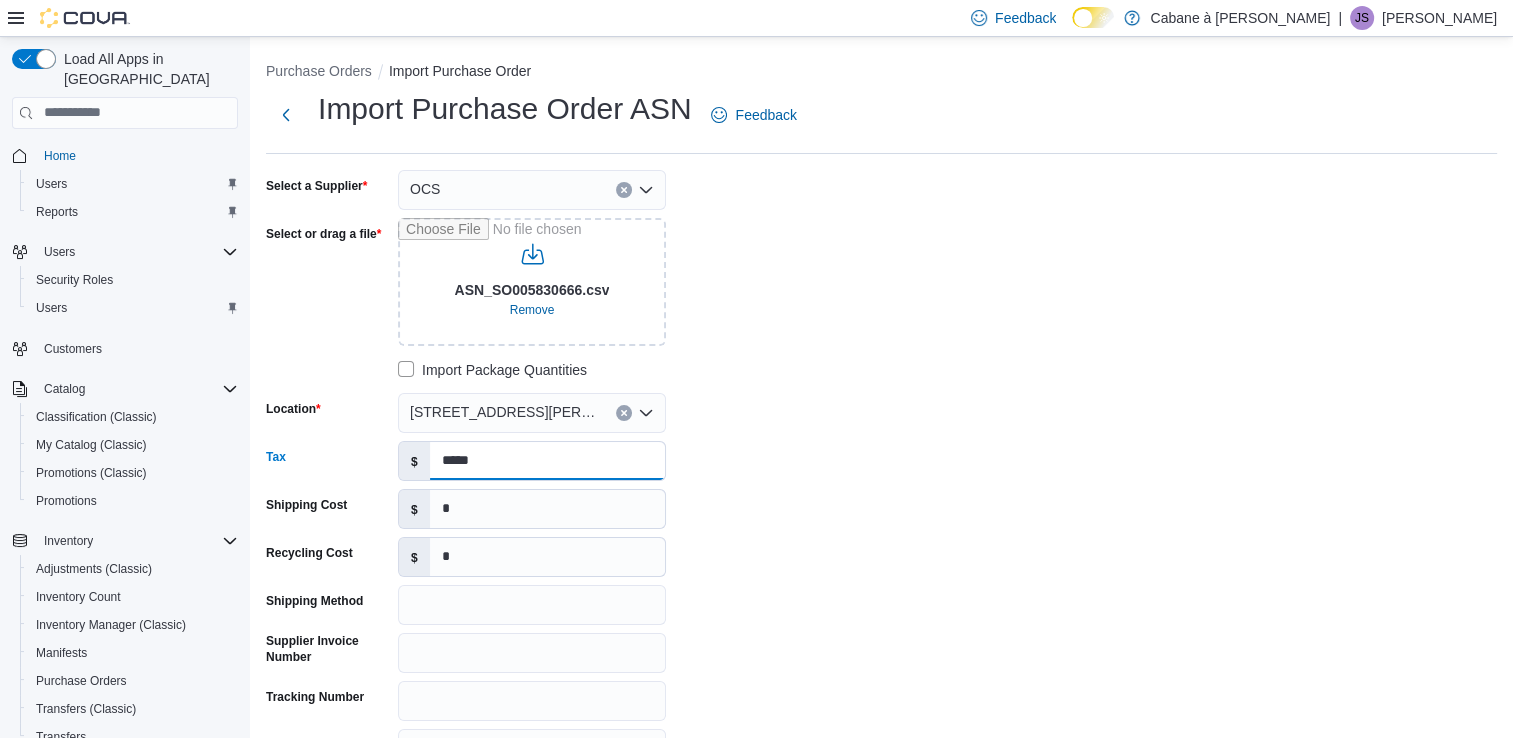 type on "*****" 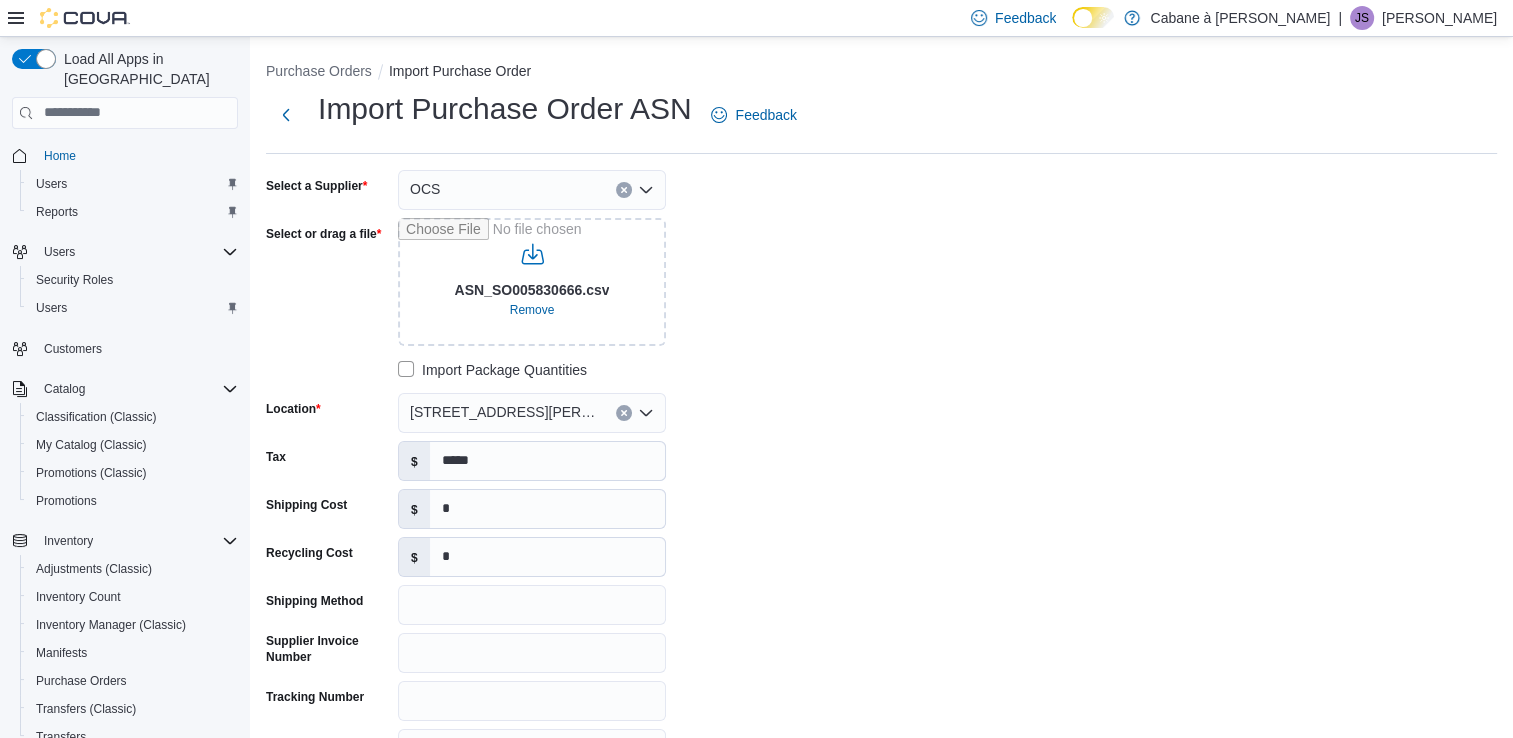 scroll, scrollTop: 479, scrollLeft: 0, axis: vertical 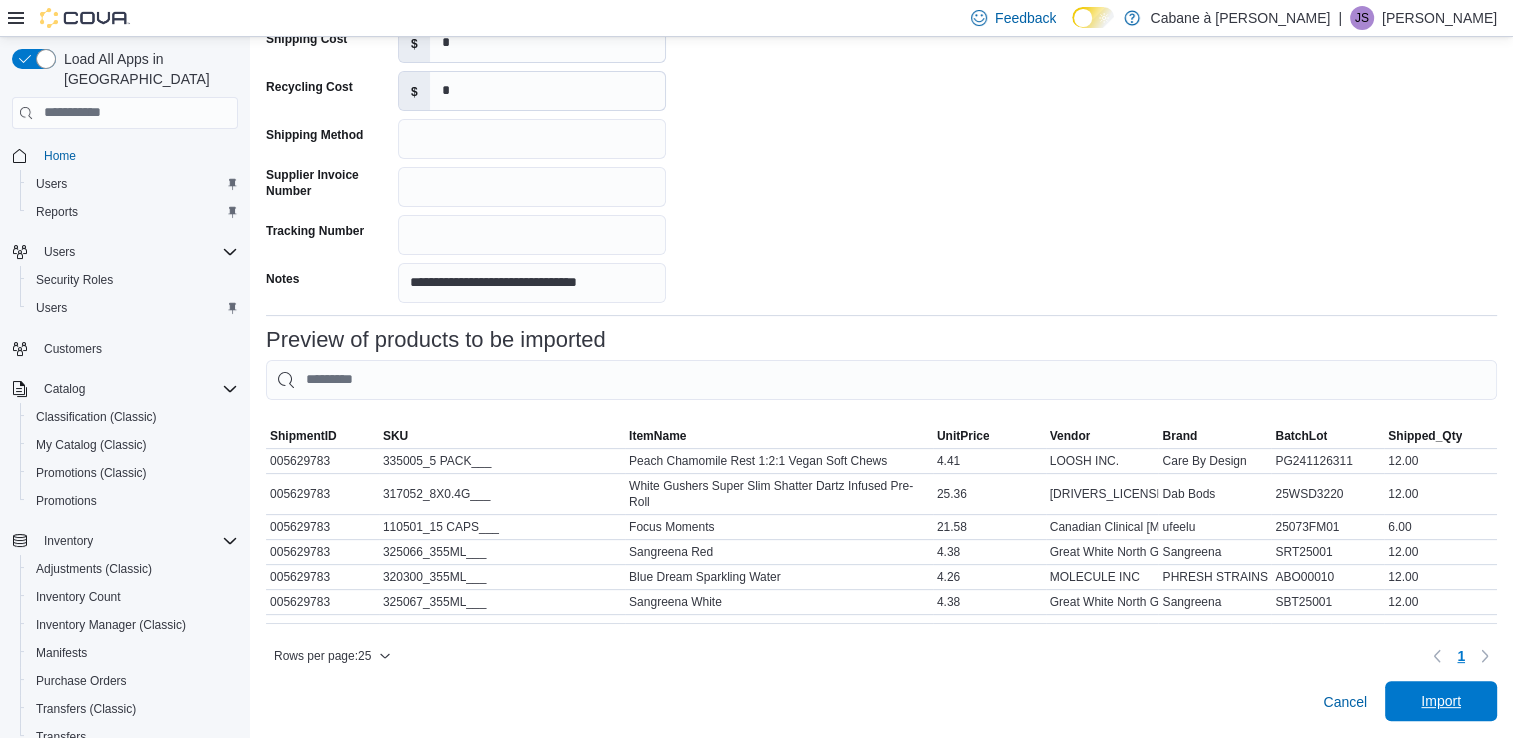 click on "Import" at bounding box center (1441, 701) 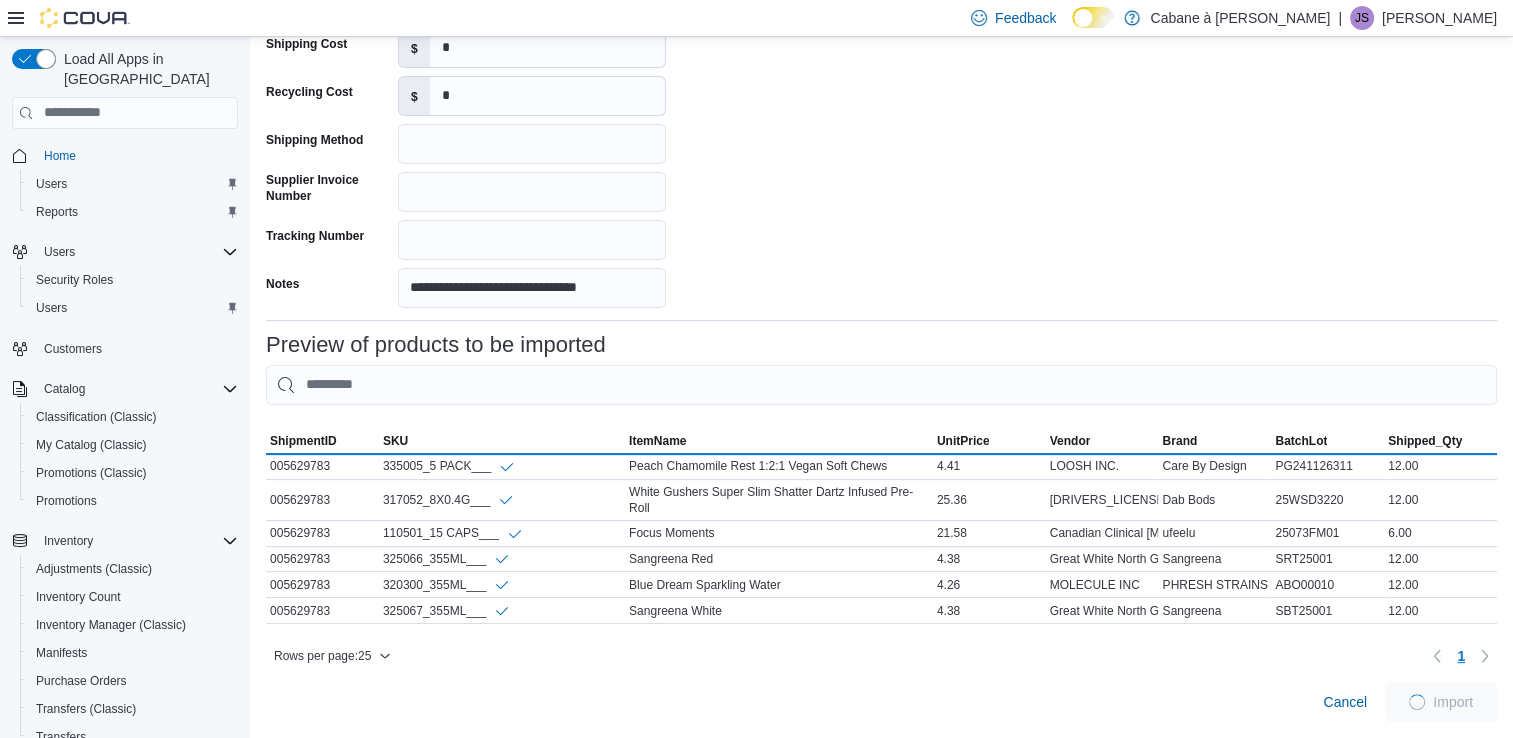 scroll, scrollTop: 474, scrollLeft: 0, axis: vertical 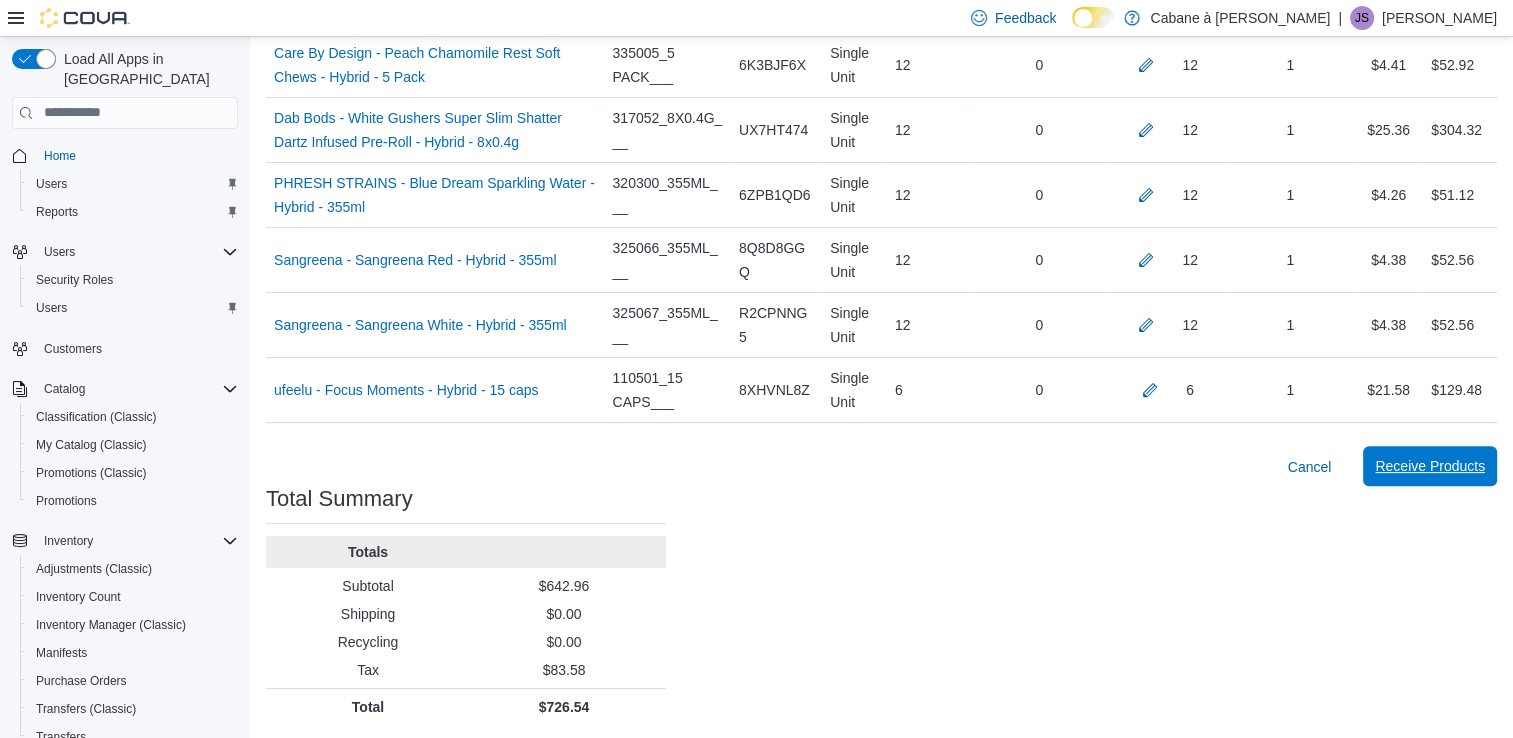 click on "Receive Products" at bounding box center [1430, 466] 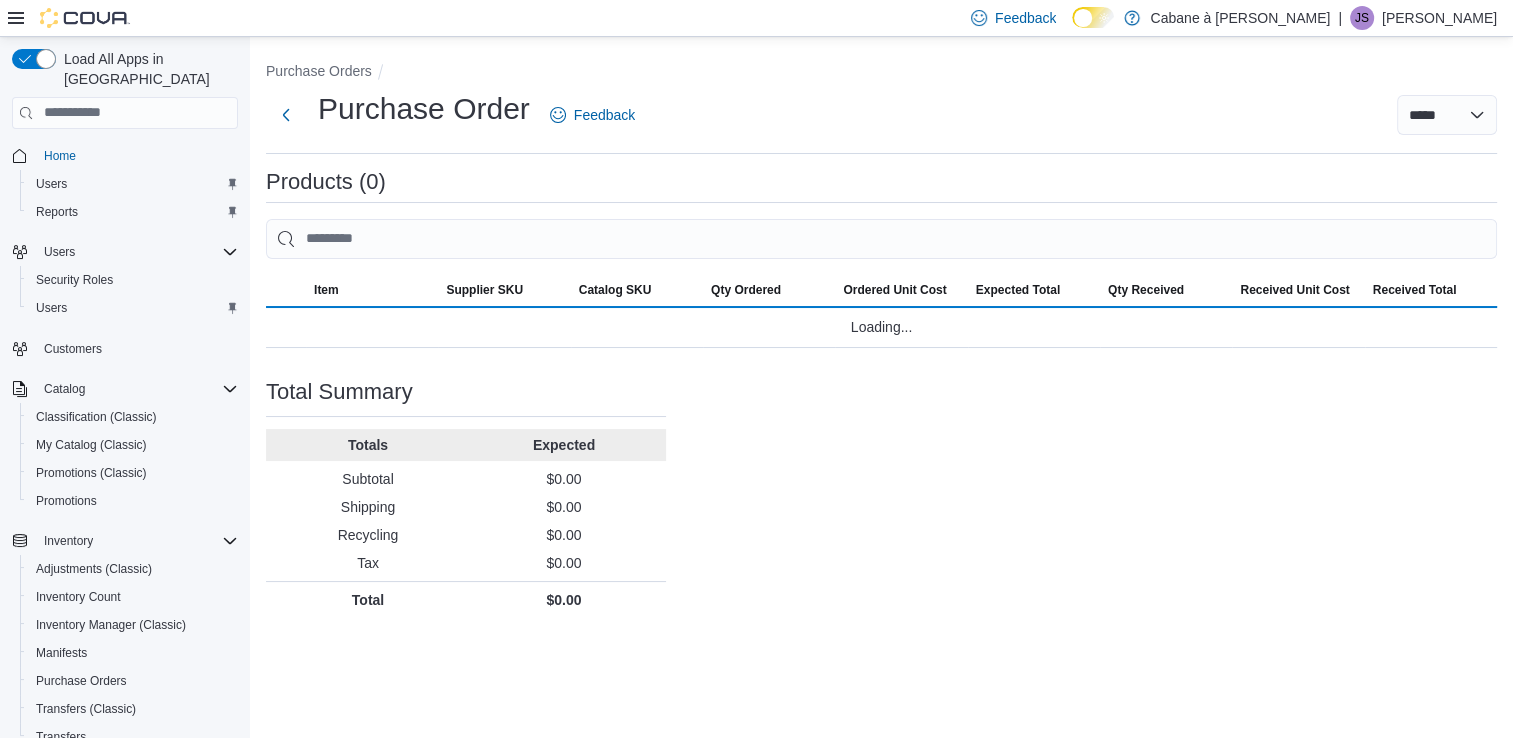 scroll, scrollTop: 0, scrollLeft: 0, axis: both 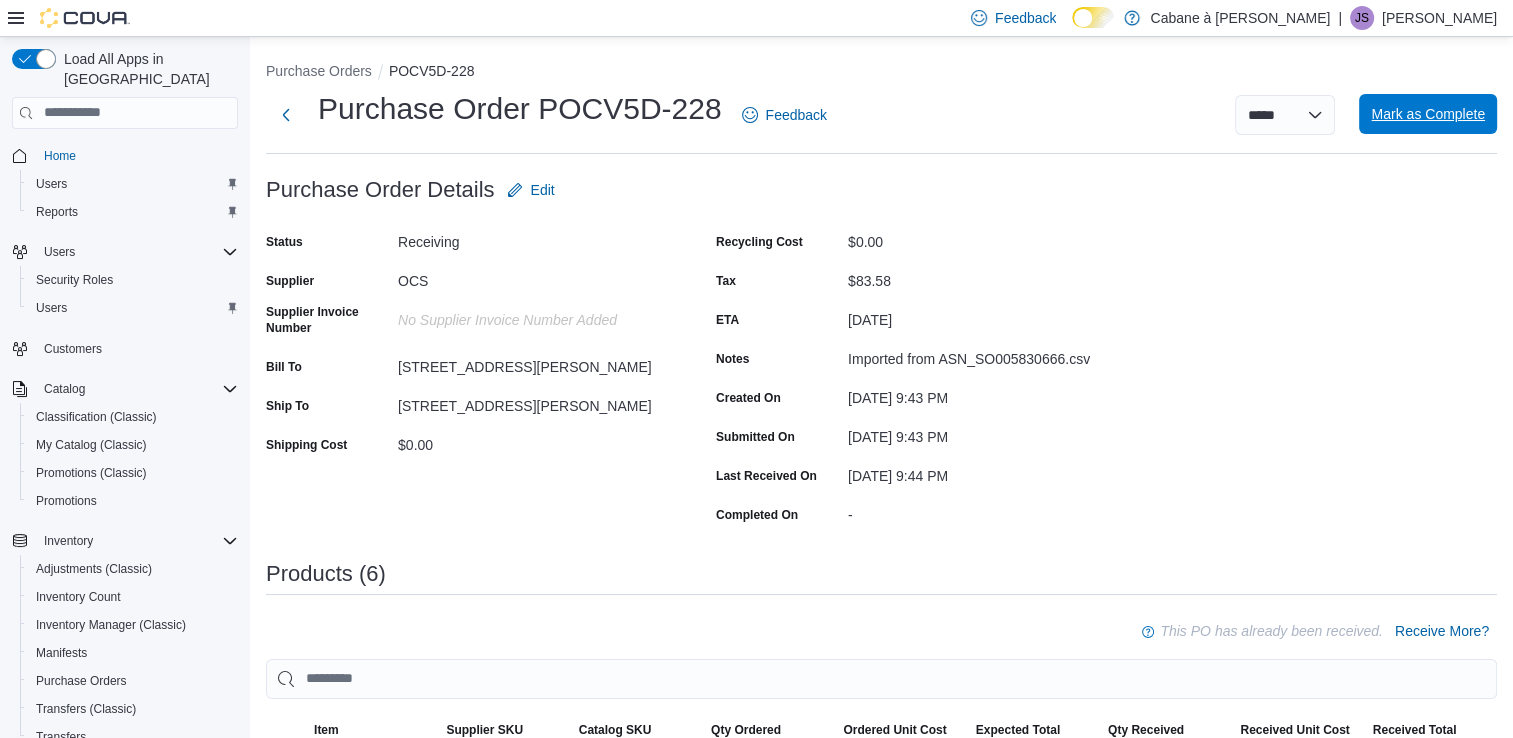 click on "Mark as Complete" at bounding box center (1428, 114) 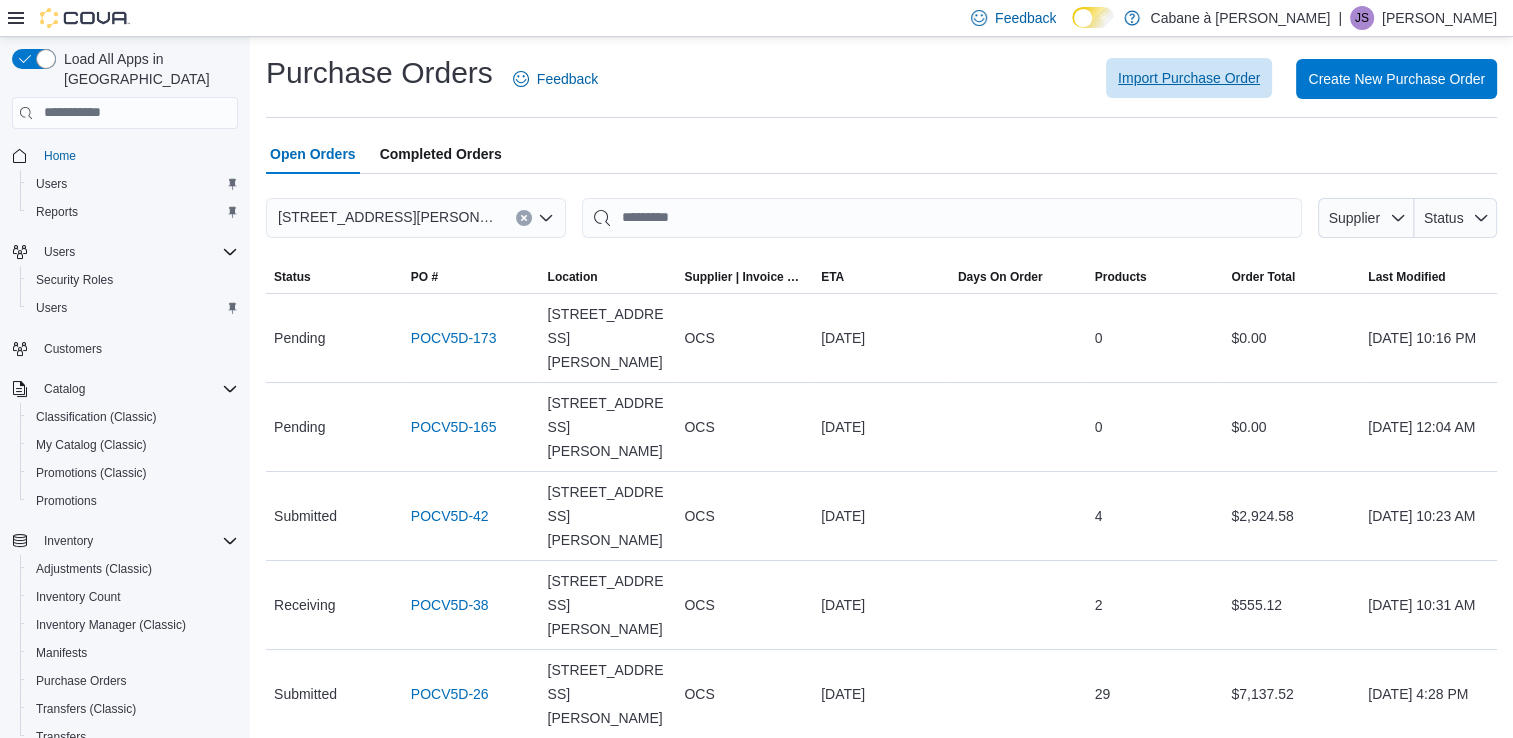 click on "Import Purchase Order" at bounding box center [1189, 78] 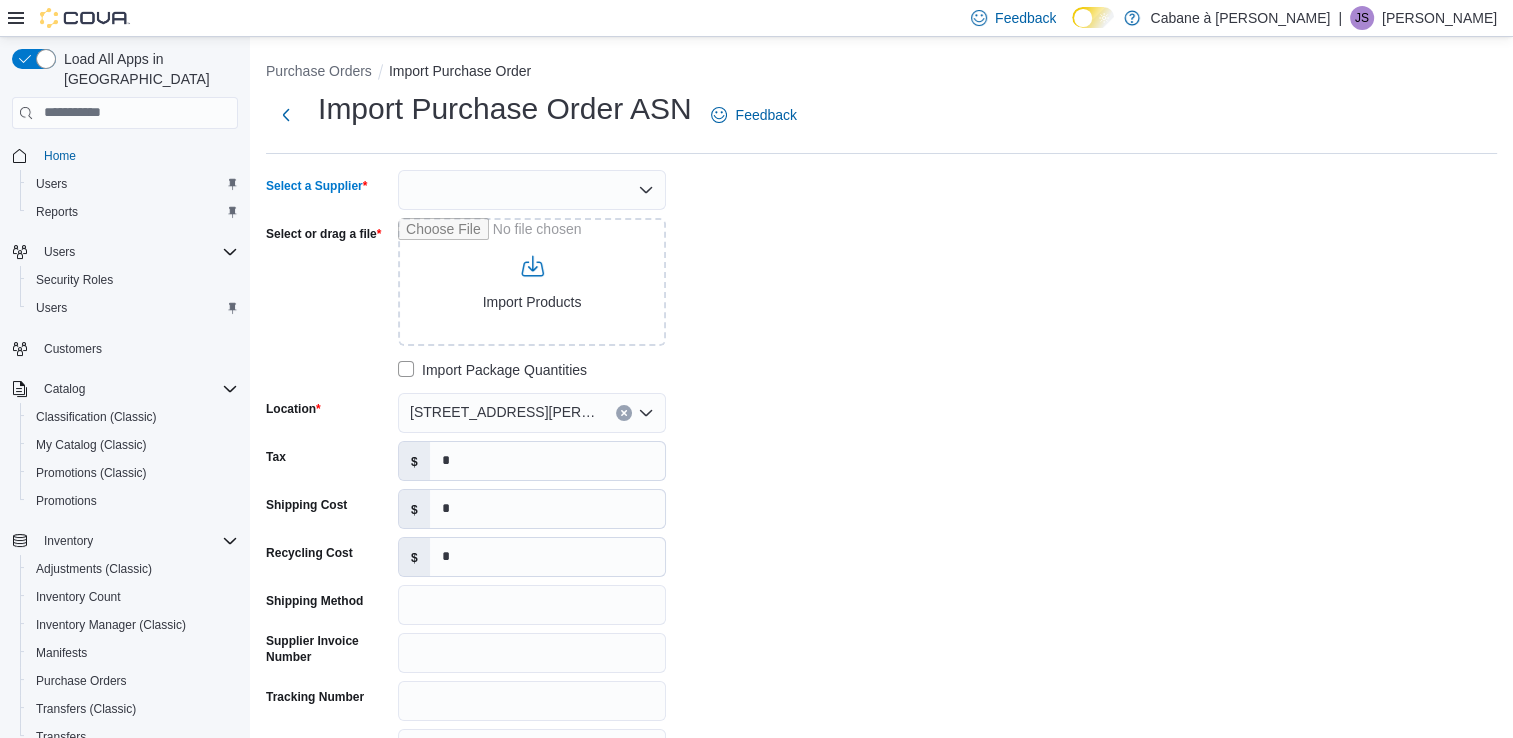 click at bounding box center (532, 190) 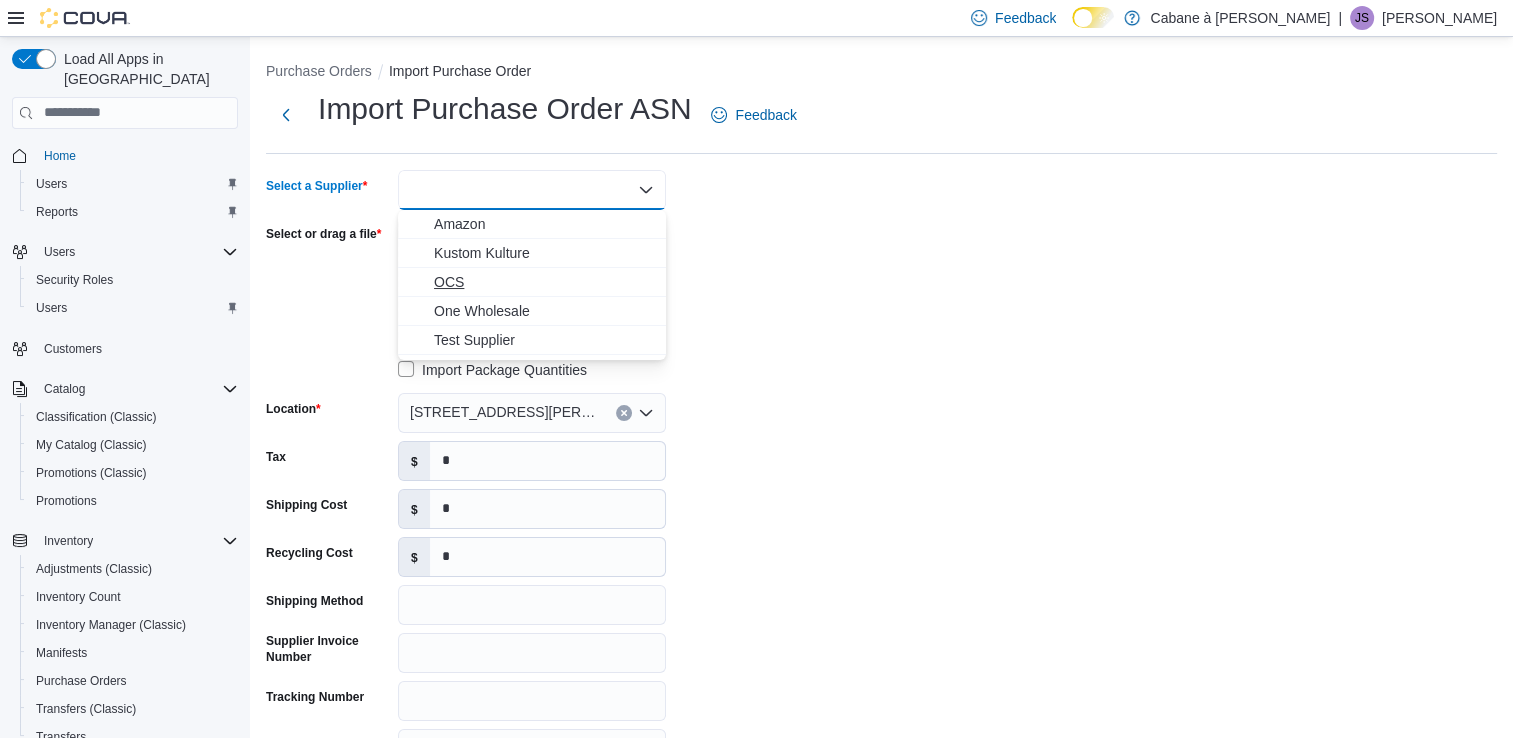 click on "OCS" at bounding box center (544, 282) 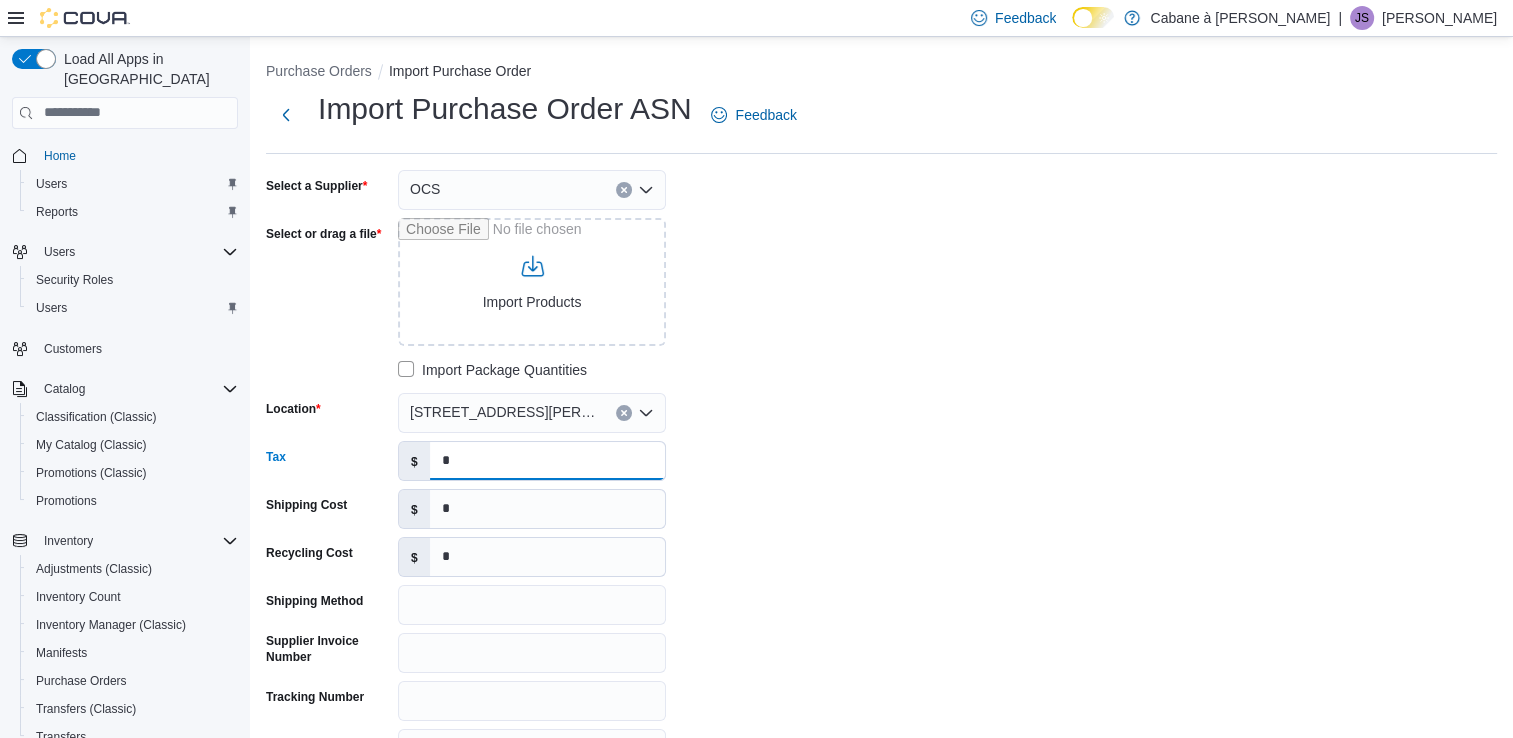 click on "*" at bounding box center [547, 461] 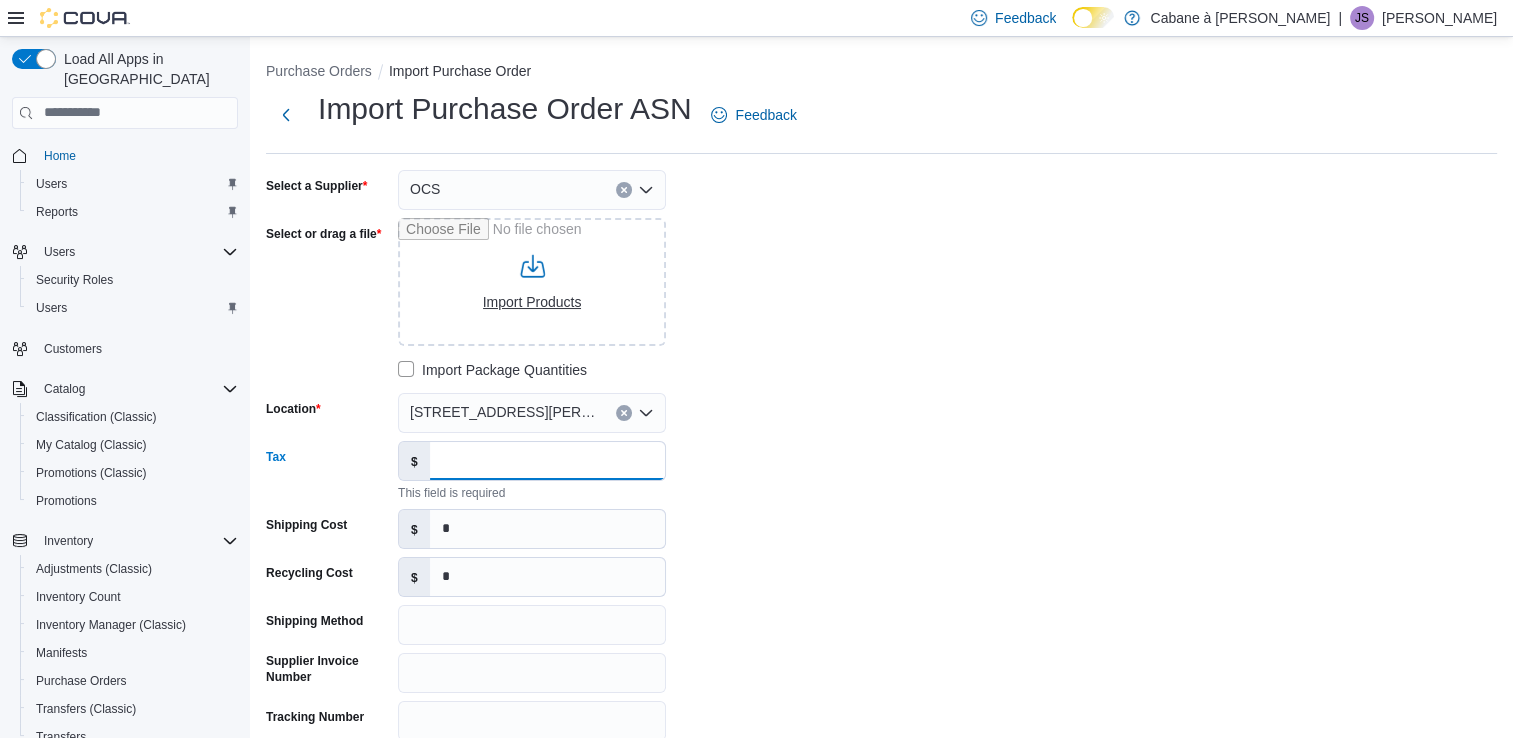 type 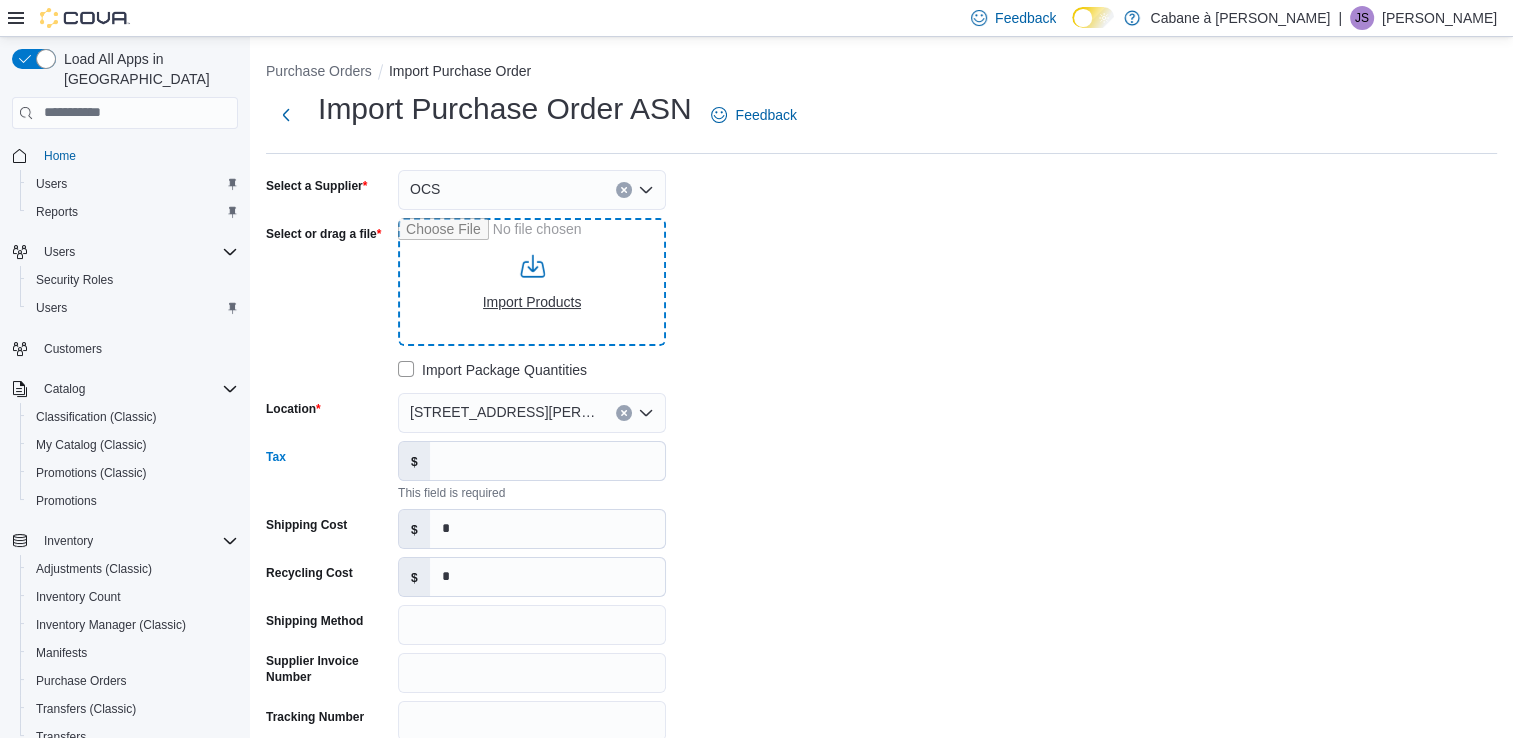 click on "Select or drag a file" at bounding box center [532, 282] 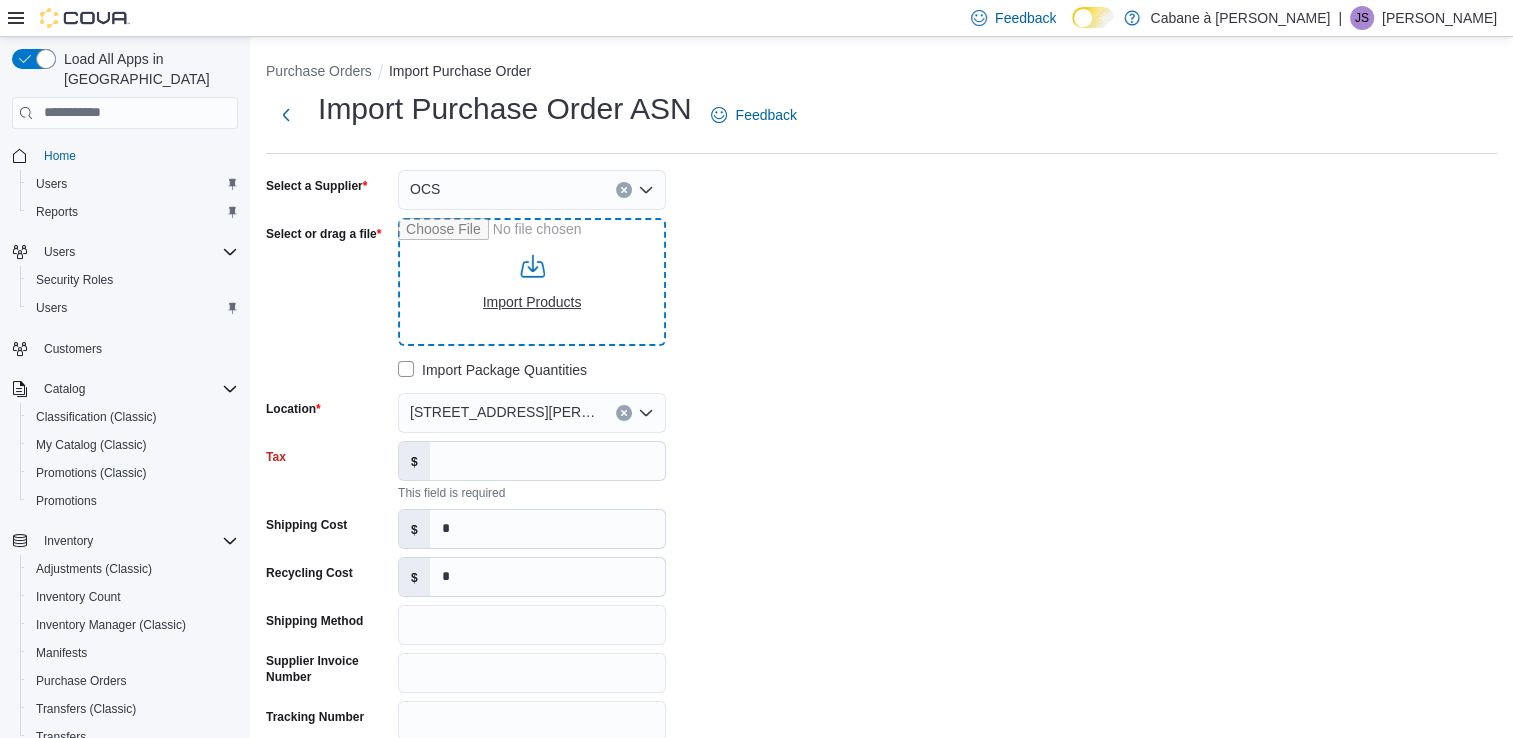 type on "**********" 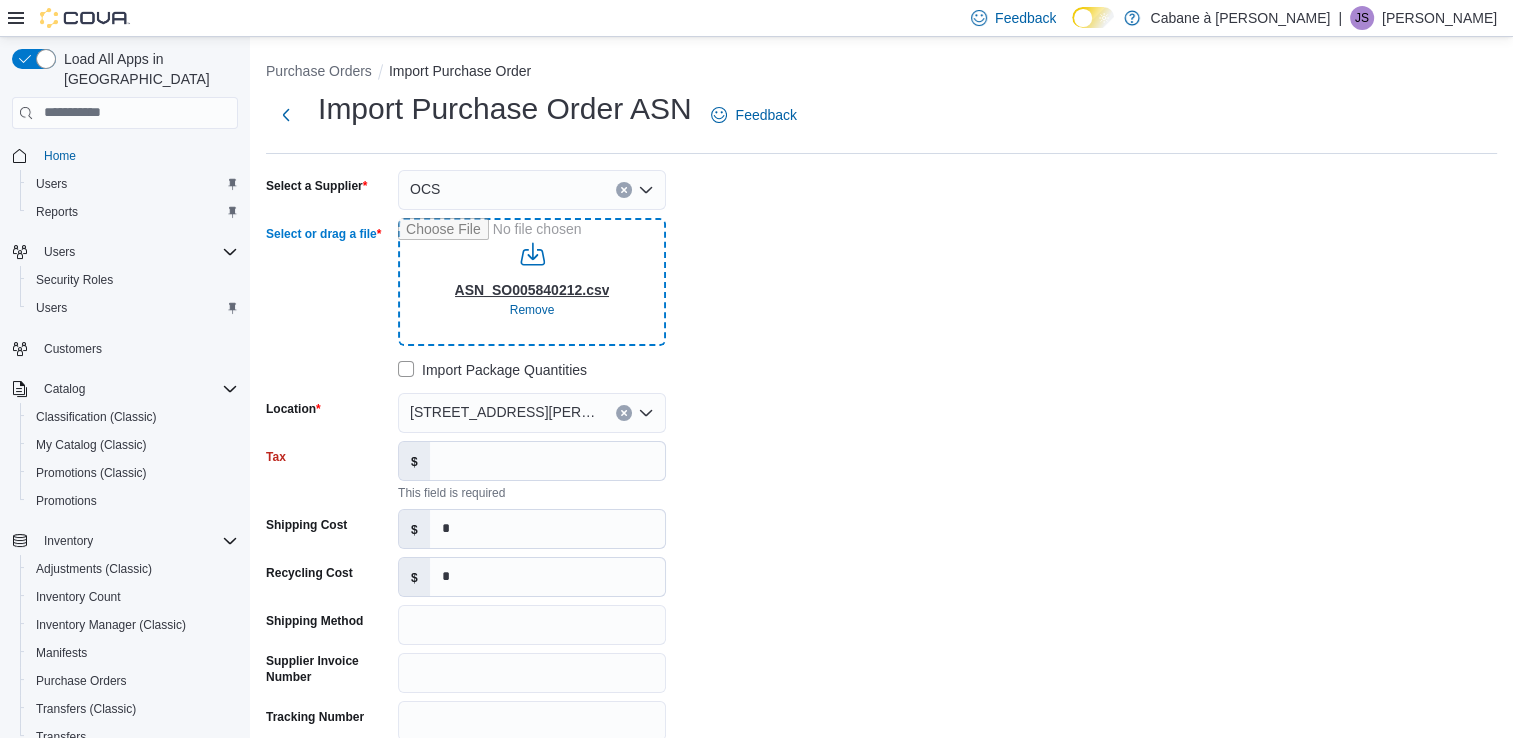 type on "**********" 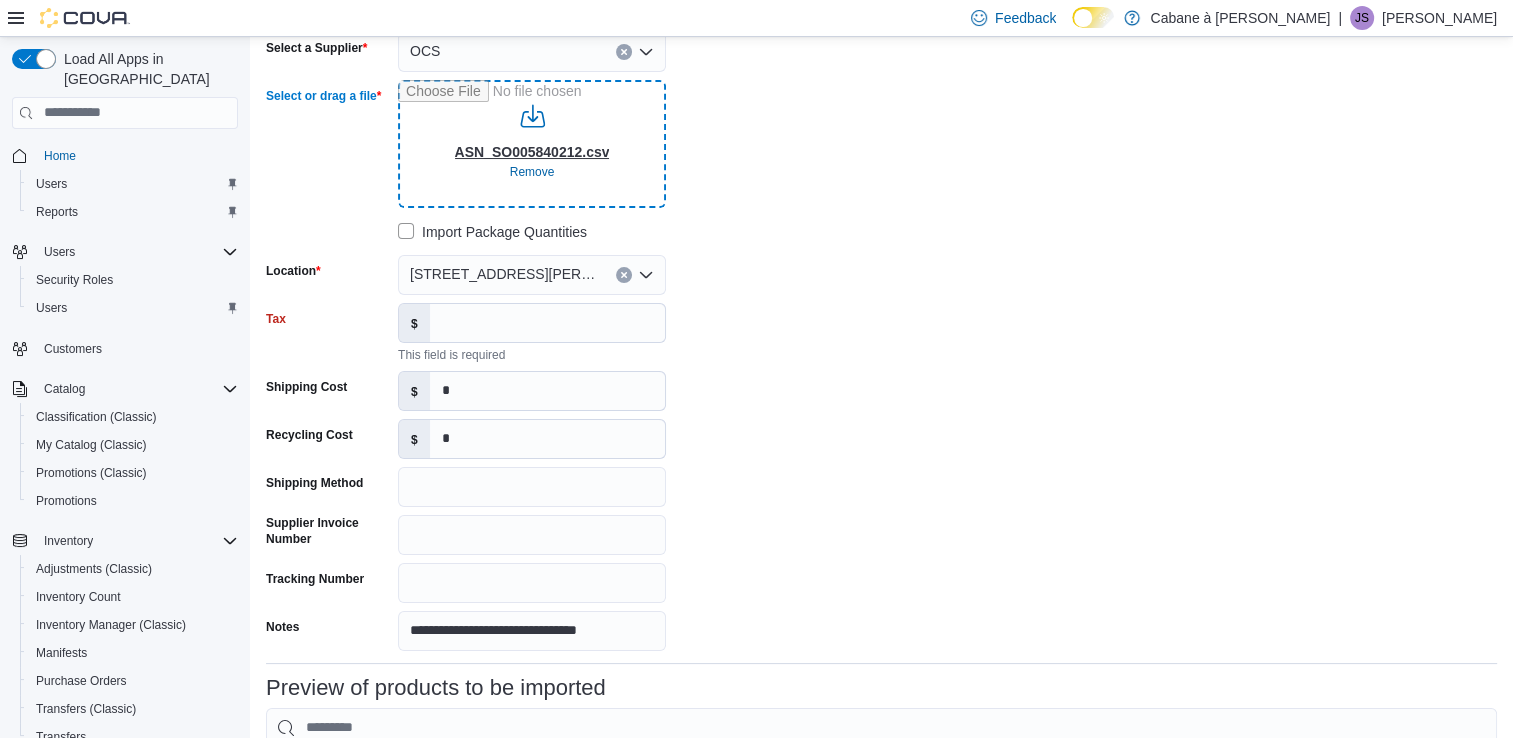 scroll, scrollTop: 139, scrollLeft: 0, axis: vertical 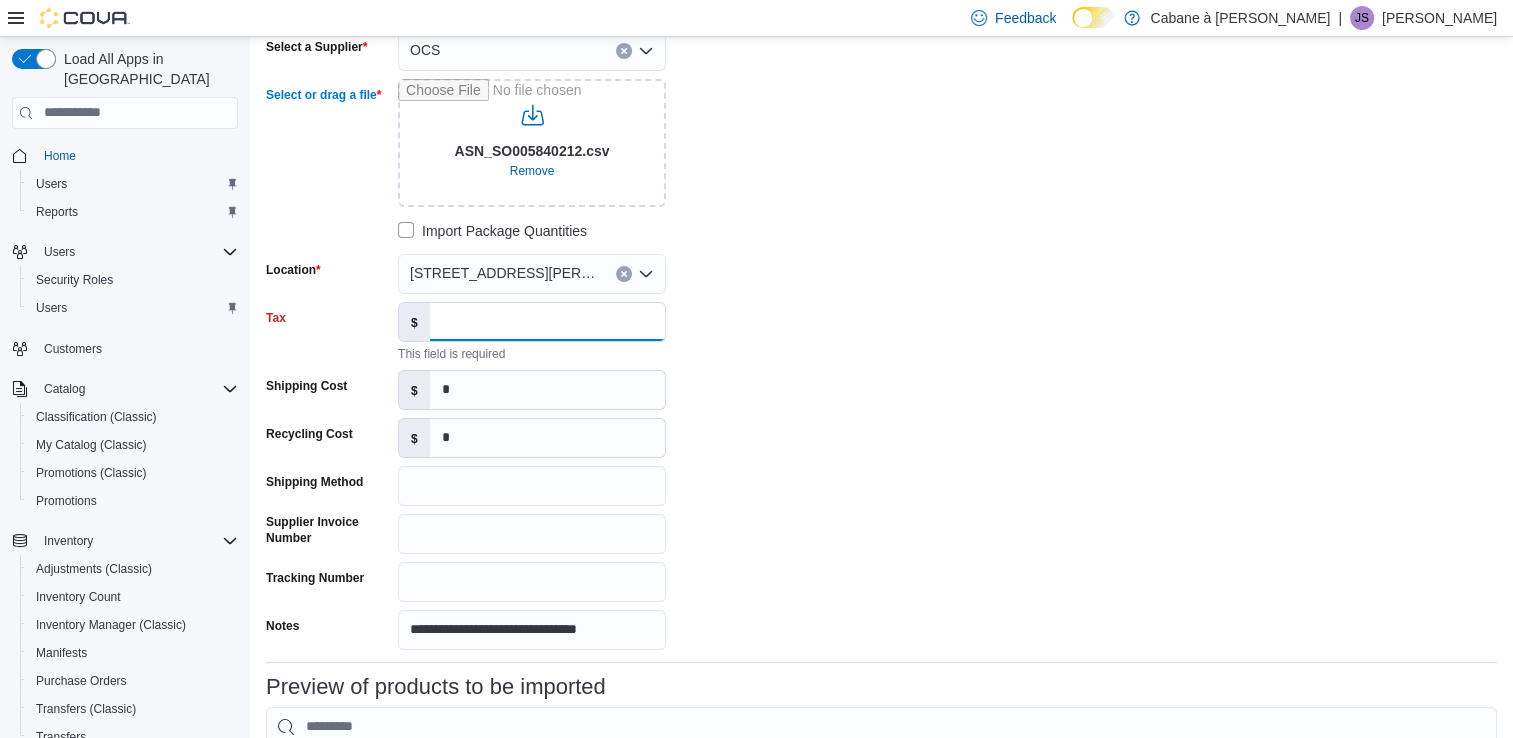 click on "Tax" at bounding box center [547, 322] 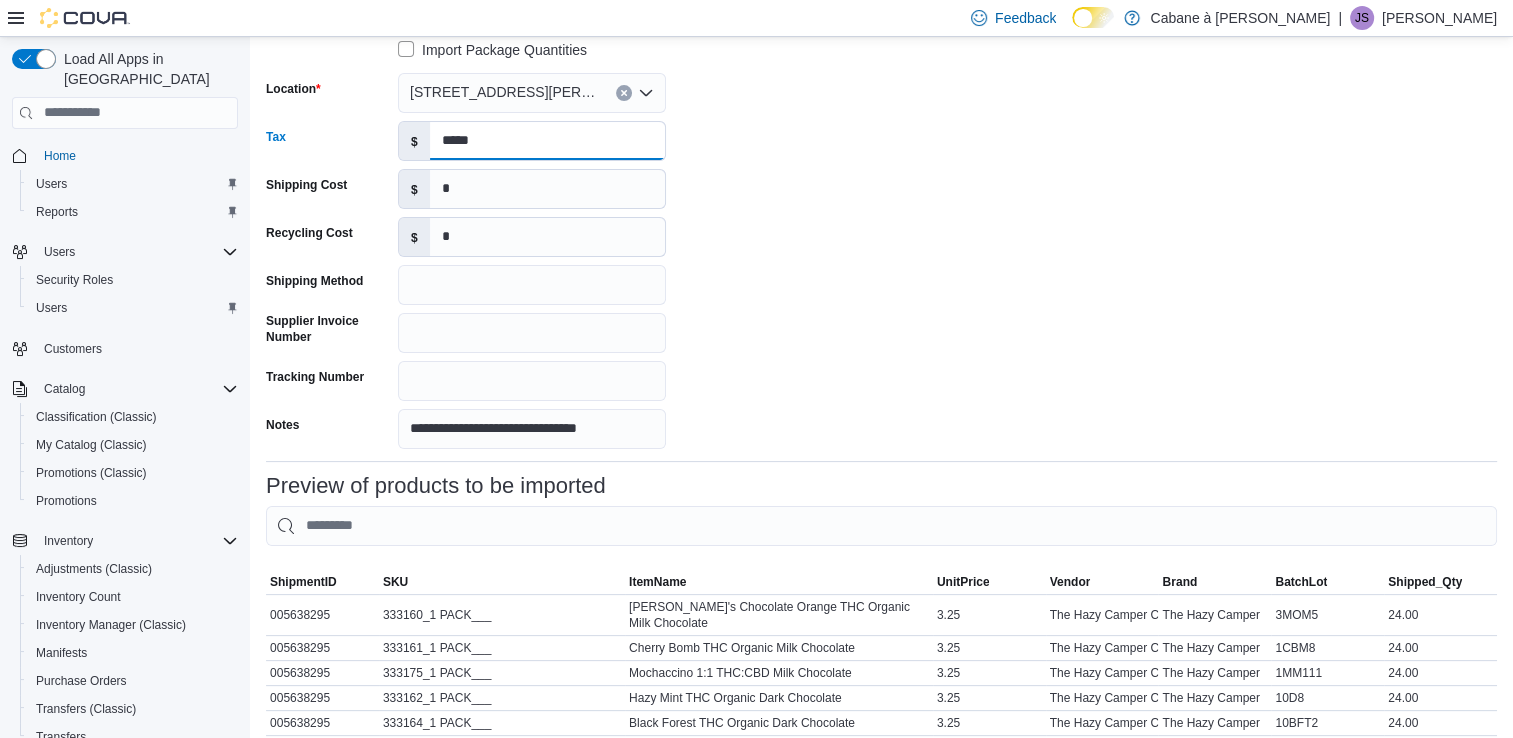 scroll, scrollTop: 463, scrollLeft: 0, axis: vertical 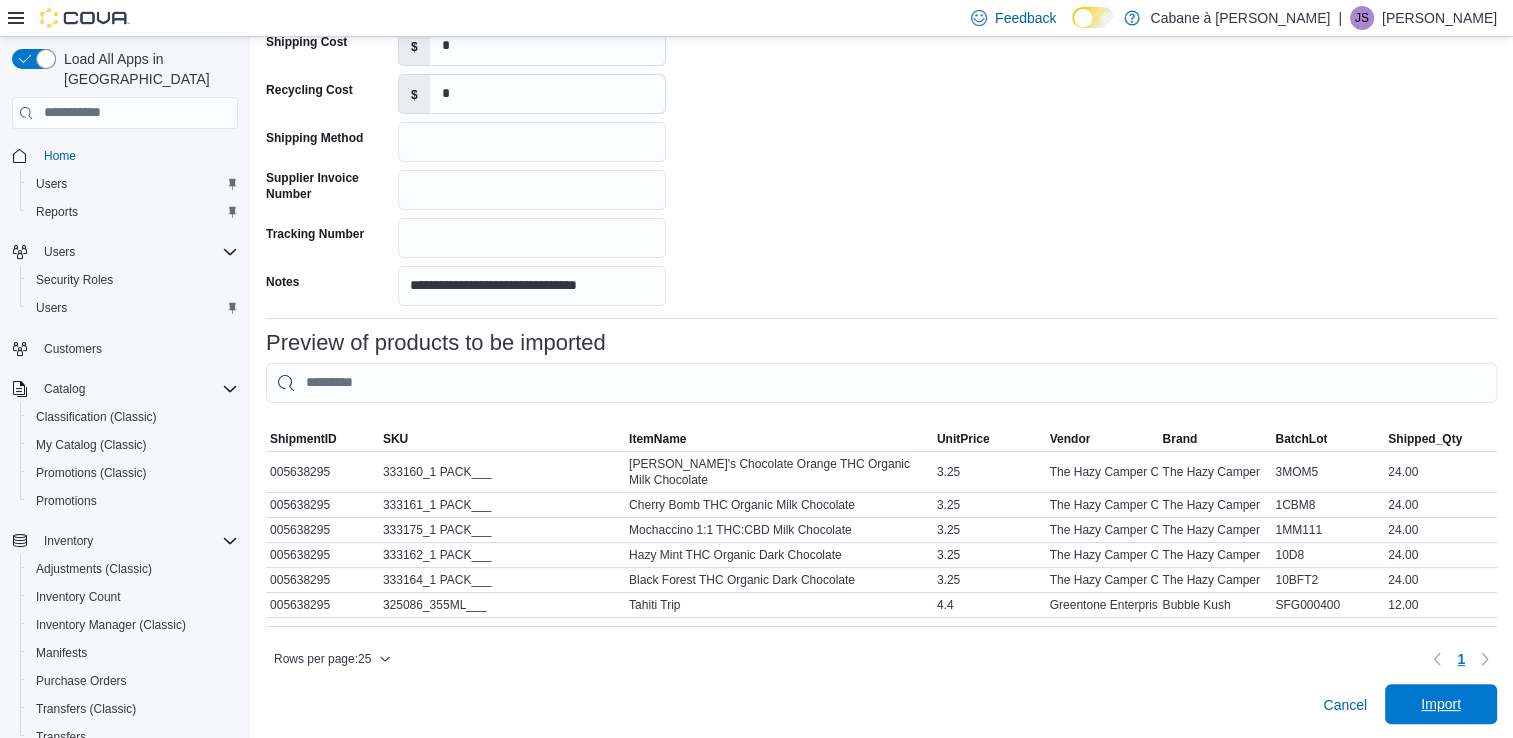 type on "*****" 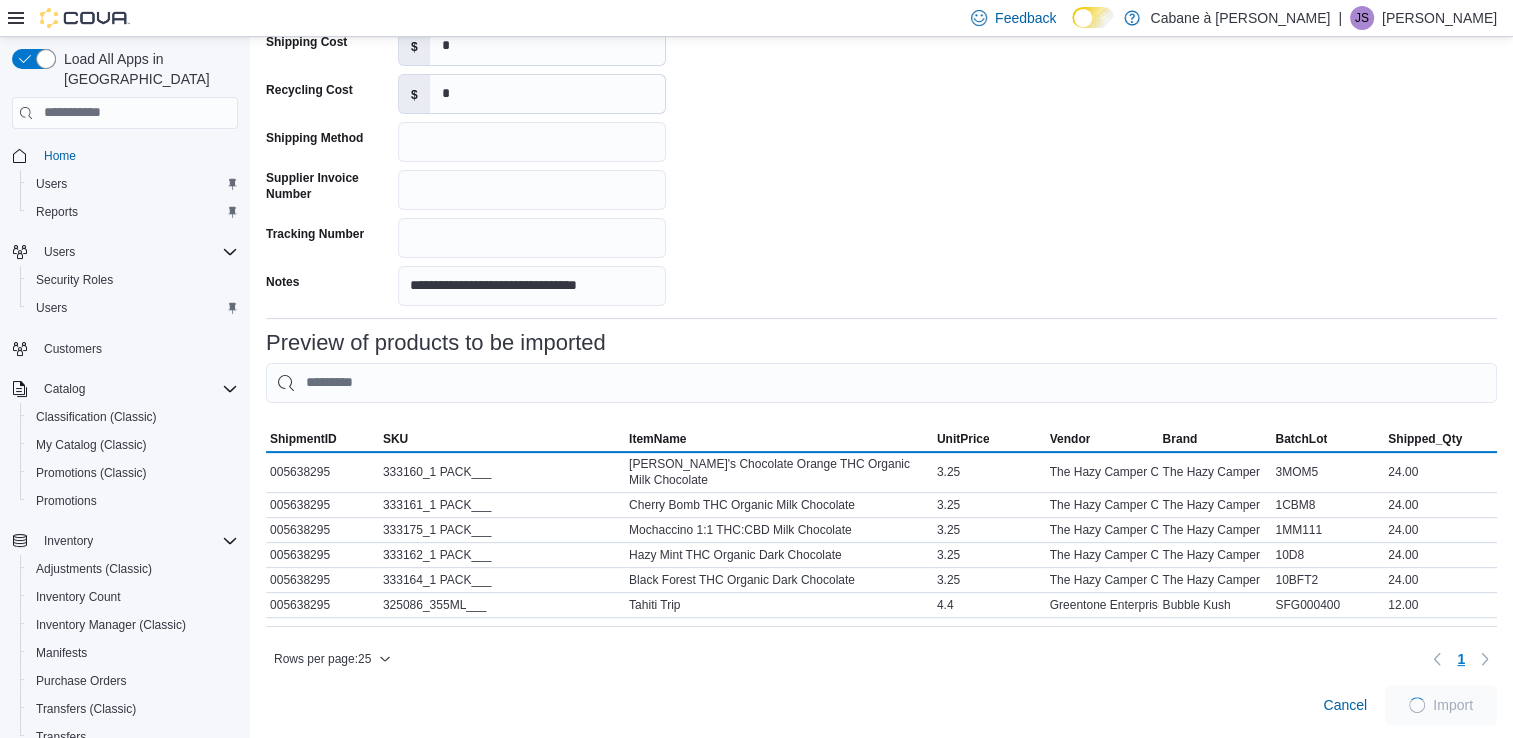 scroll, scrollTop: 459, scrollLeft: 0, axis: vertical 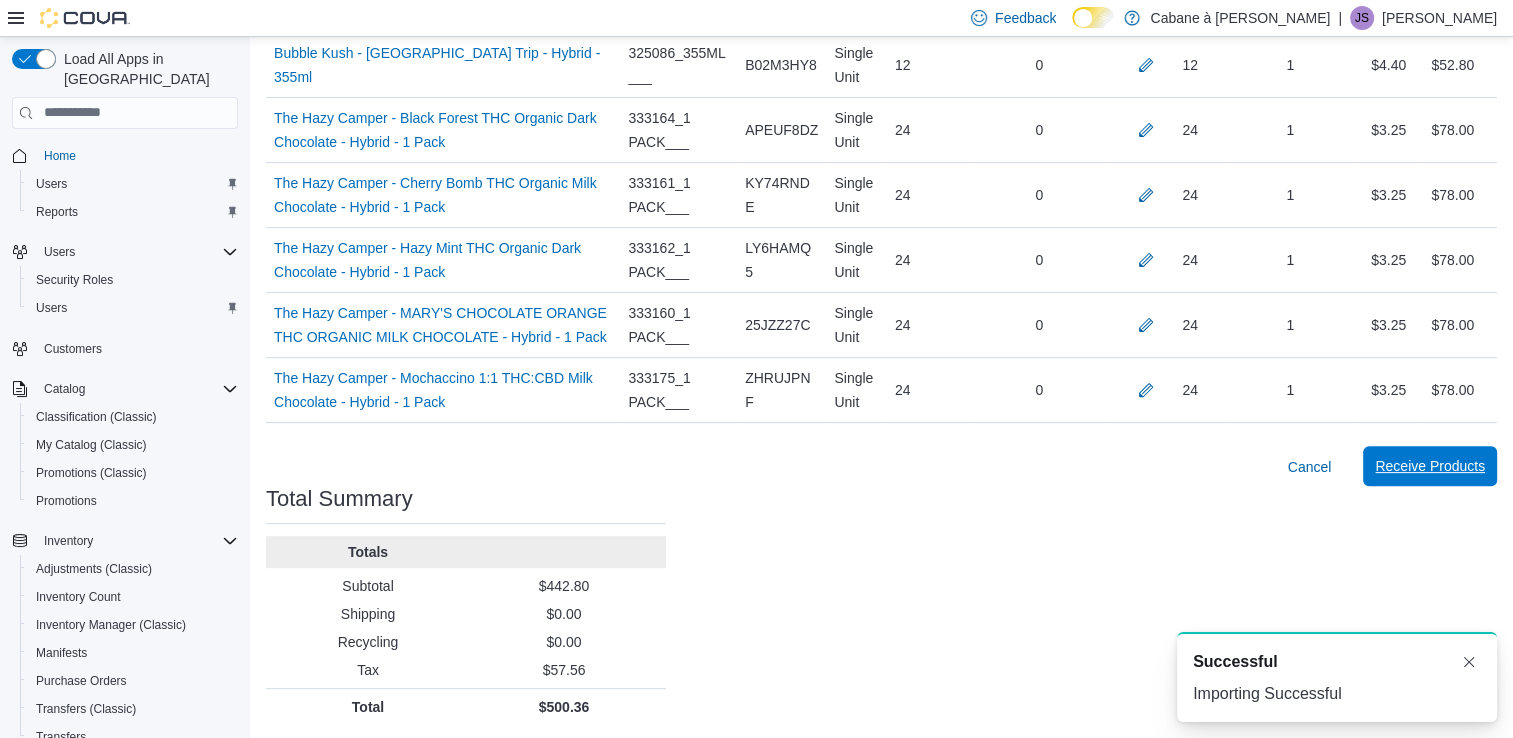 click on "Receive Products" at bounding box center [1430, 466] 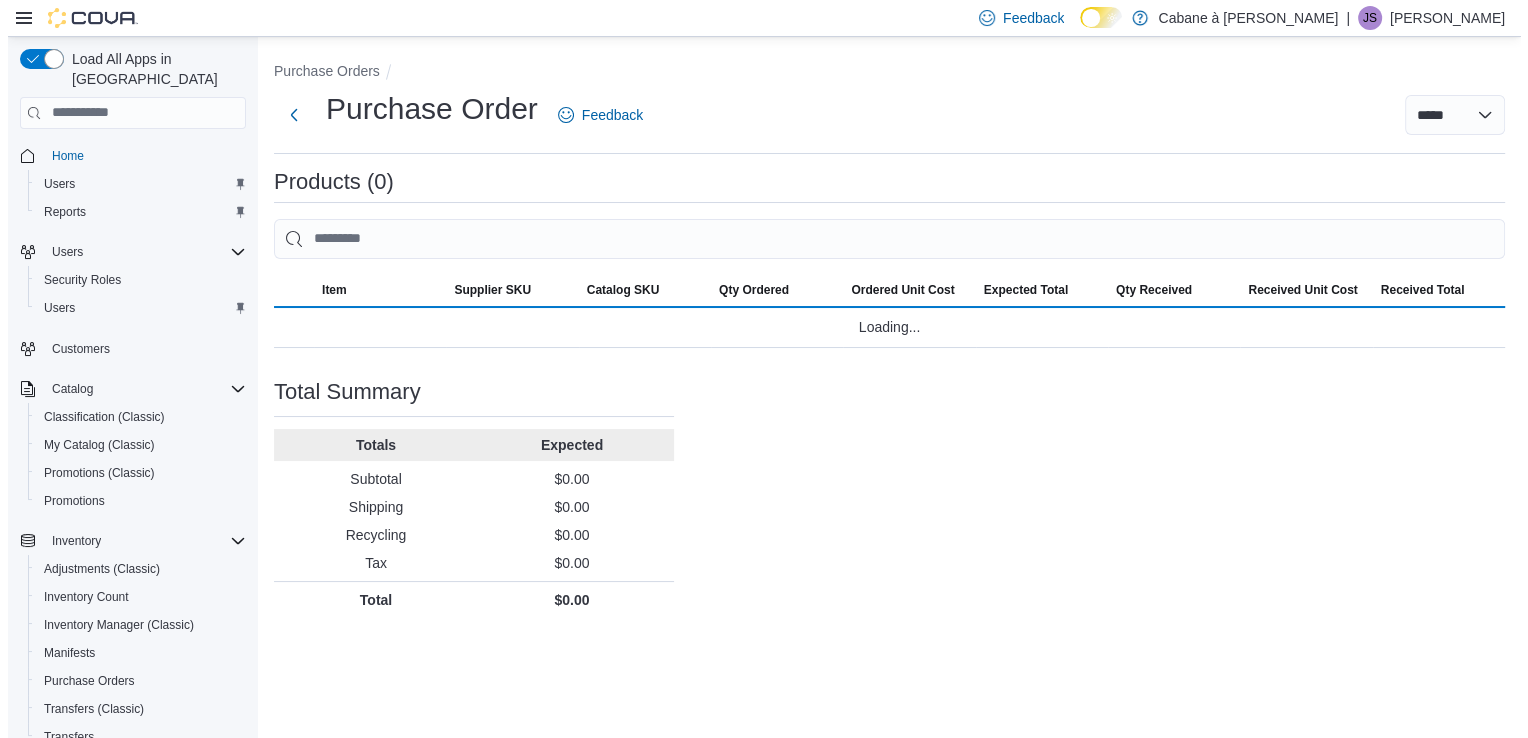 scroll, scrollTop: 0, scrollLeft: 0, axis: both 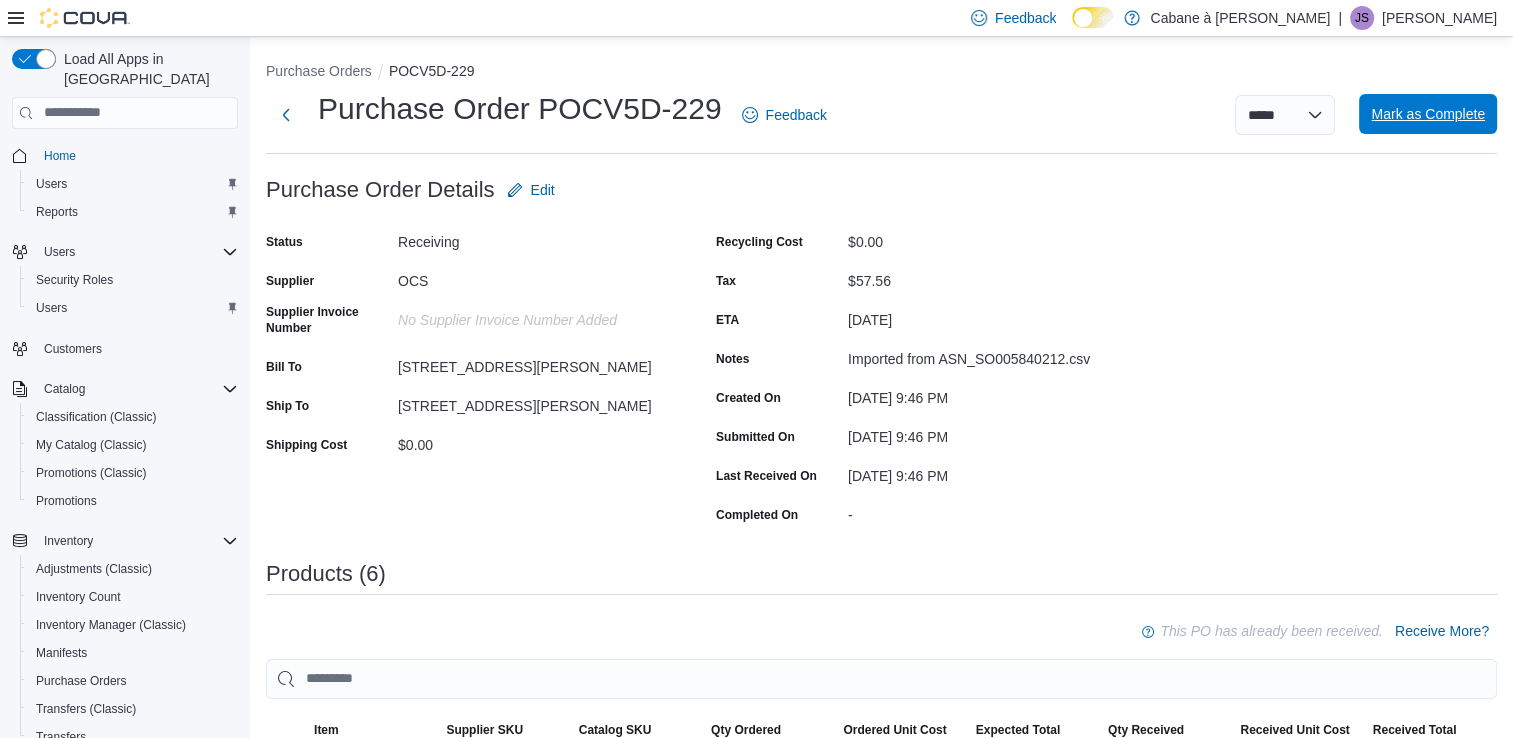 click on "Mark as Complete" at bounding box center [1428, 114] 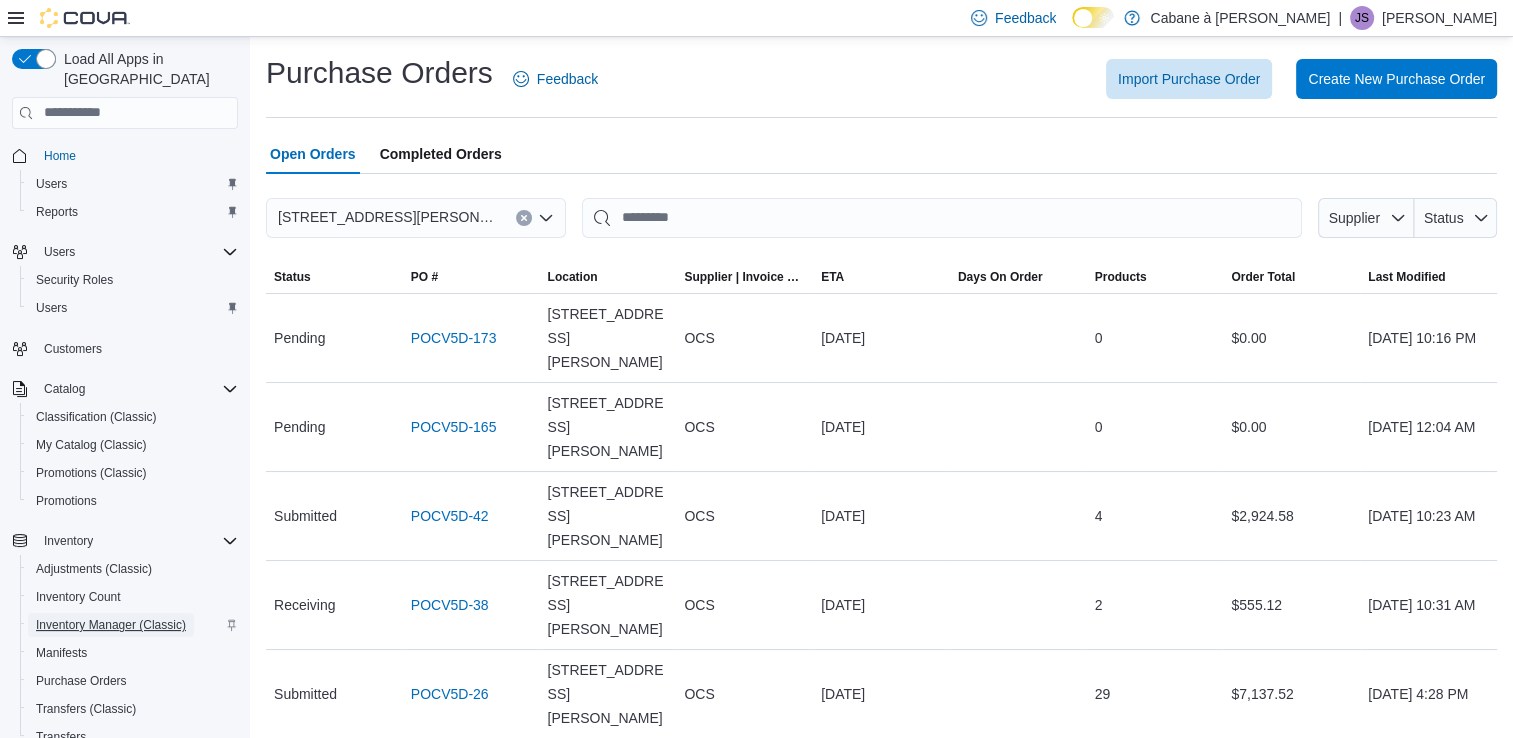 click on "Inventory Manager (Classic)" at bounding box center [111, 625] 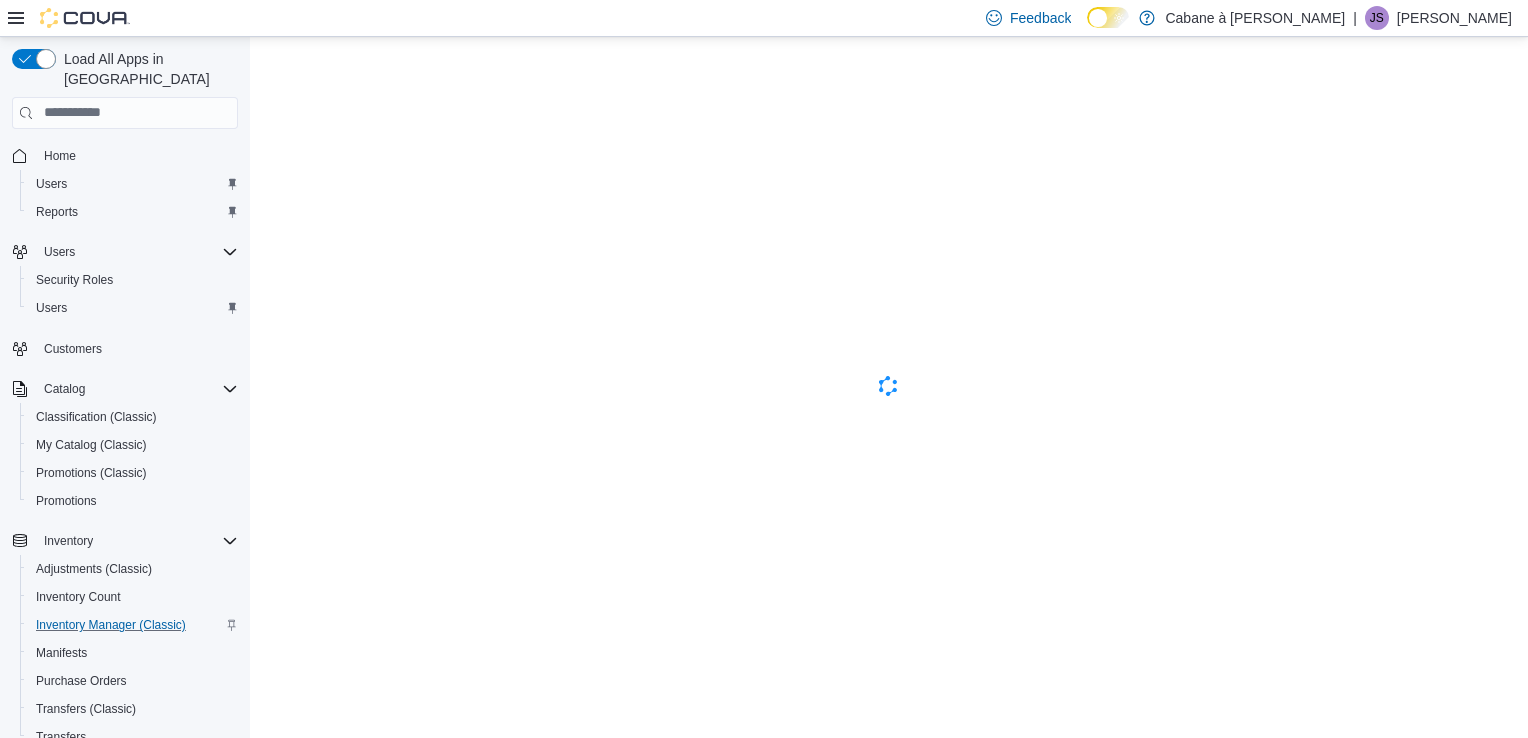 scroll, scrollTop: 0, scrollLeft: 0, axis: both 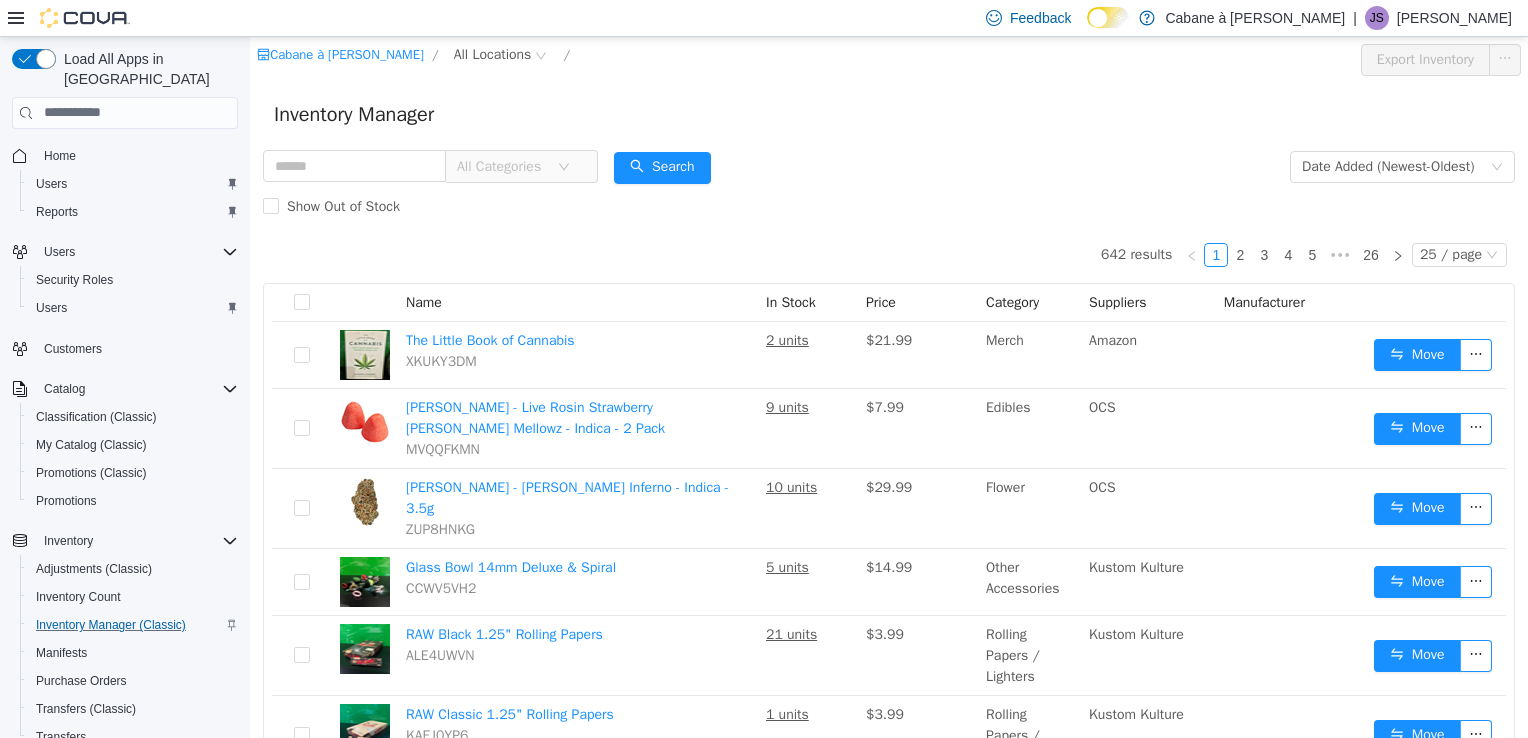 click on "All Categories" at bounding box center [507, 166] 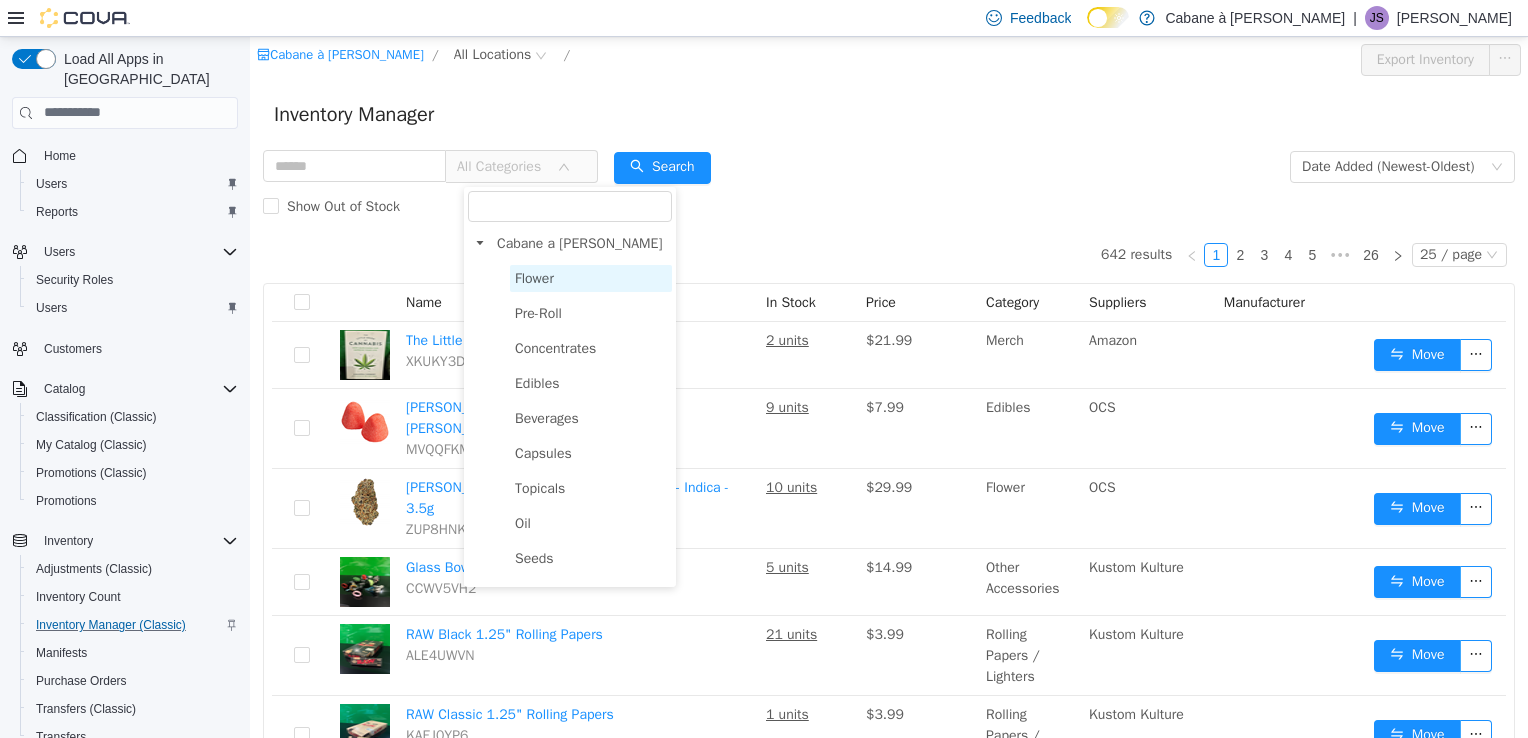 click on "Flower" at bounding box center (534, 277) 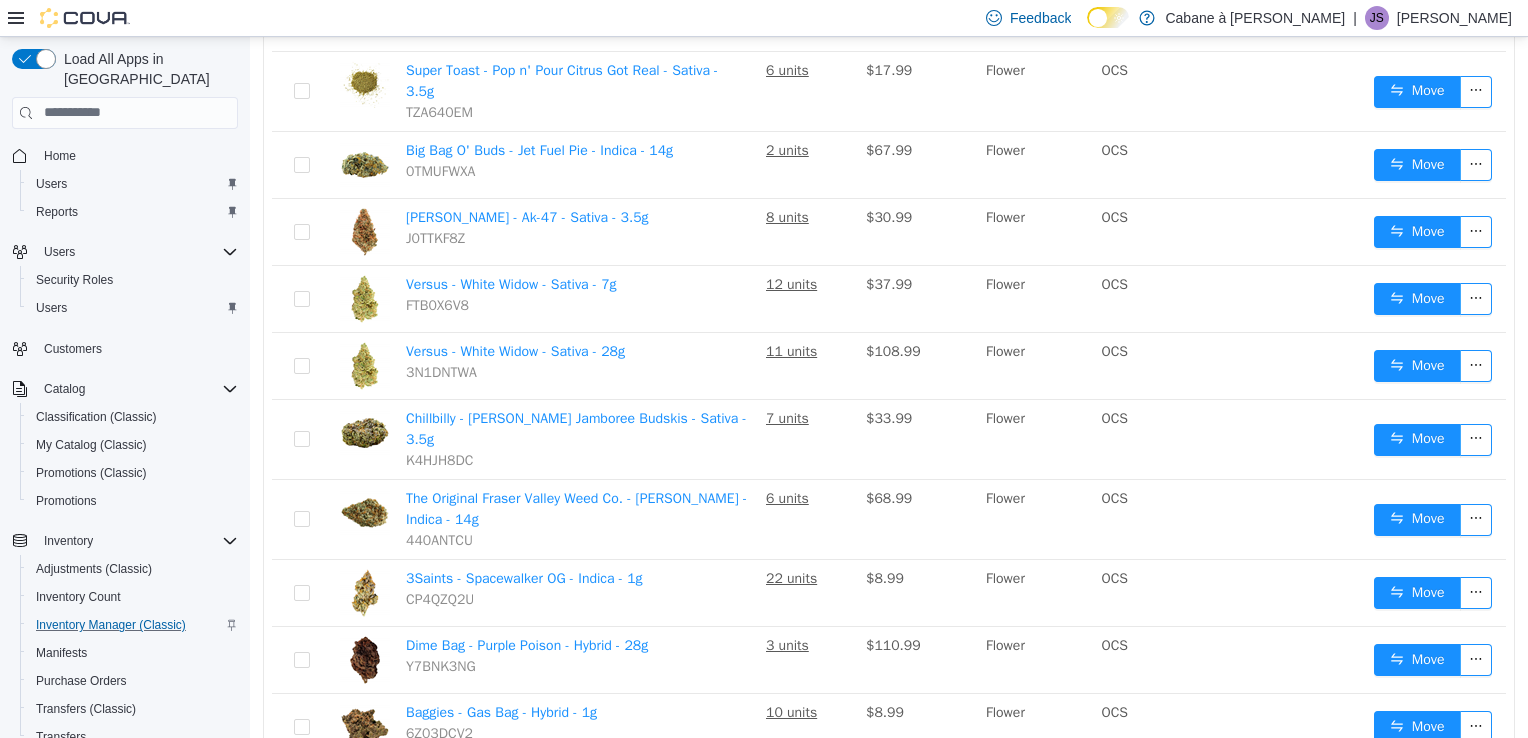 scroll, scrollTop: 1362, scrollLeft: 0, axis: vertical 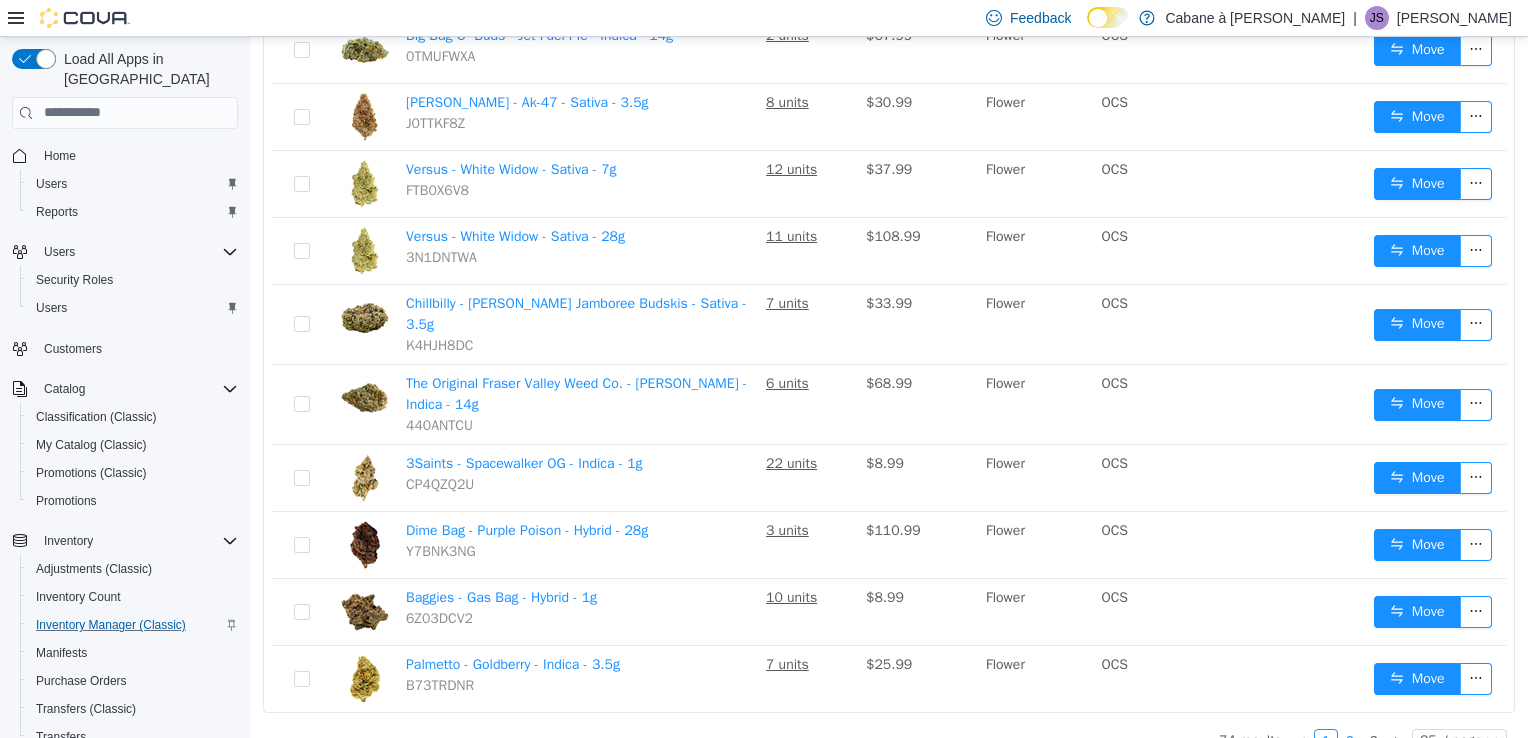 click on "2" at bounding box center [1350, 740] 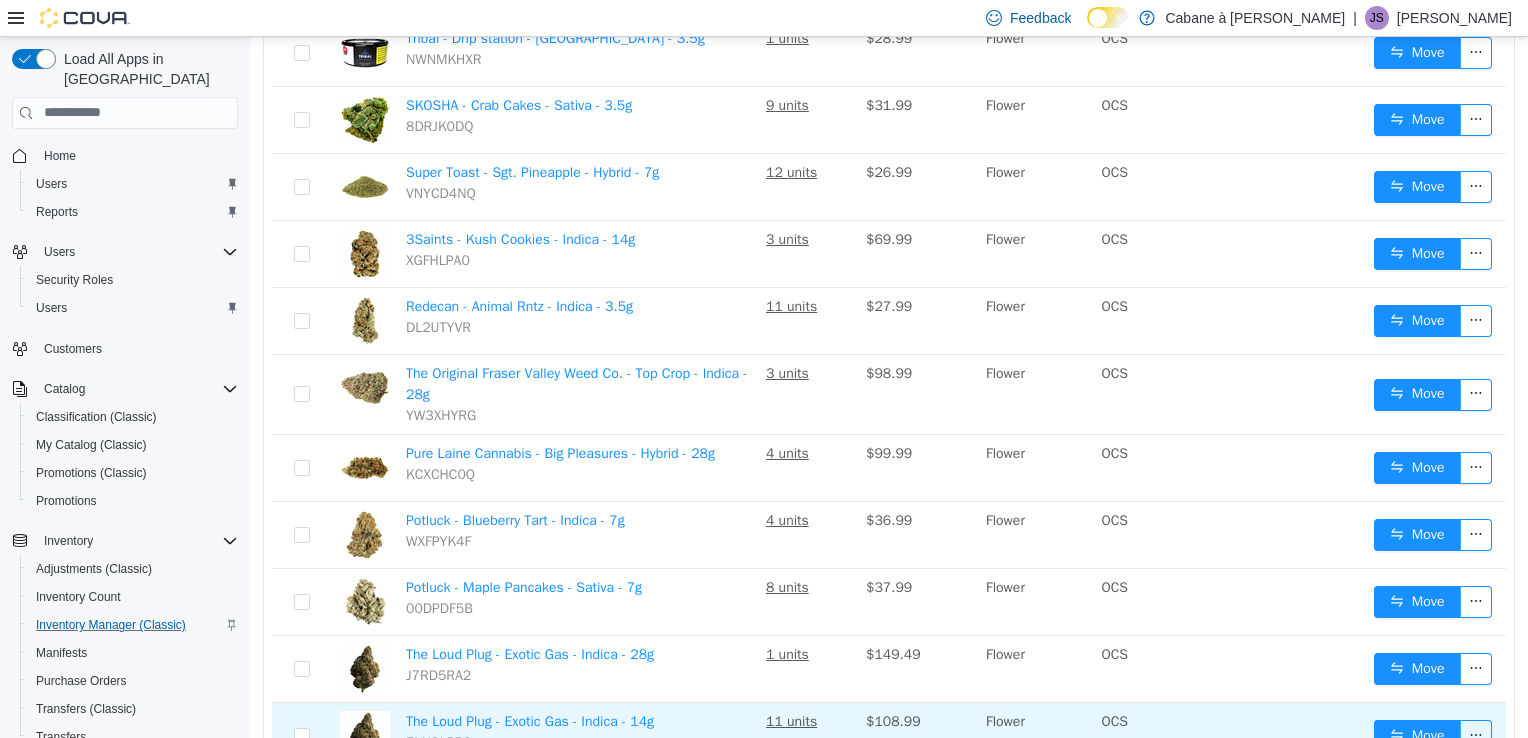 scroll, scrollTop: 1203, scrollLeft: 0, axis: vertical 